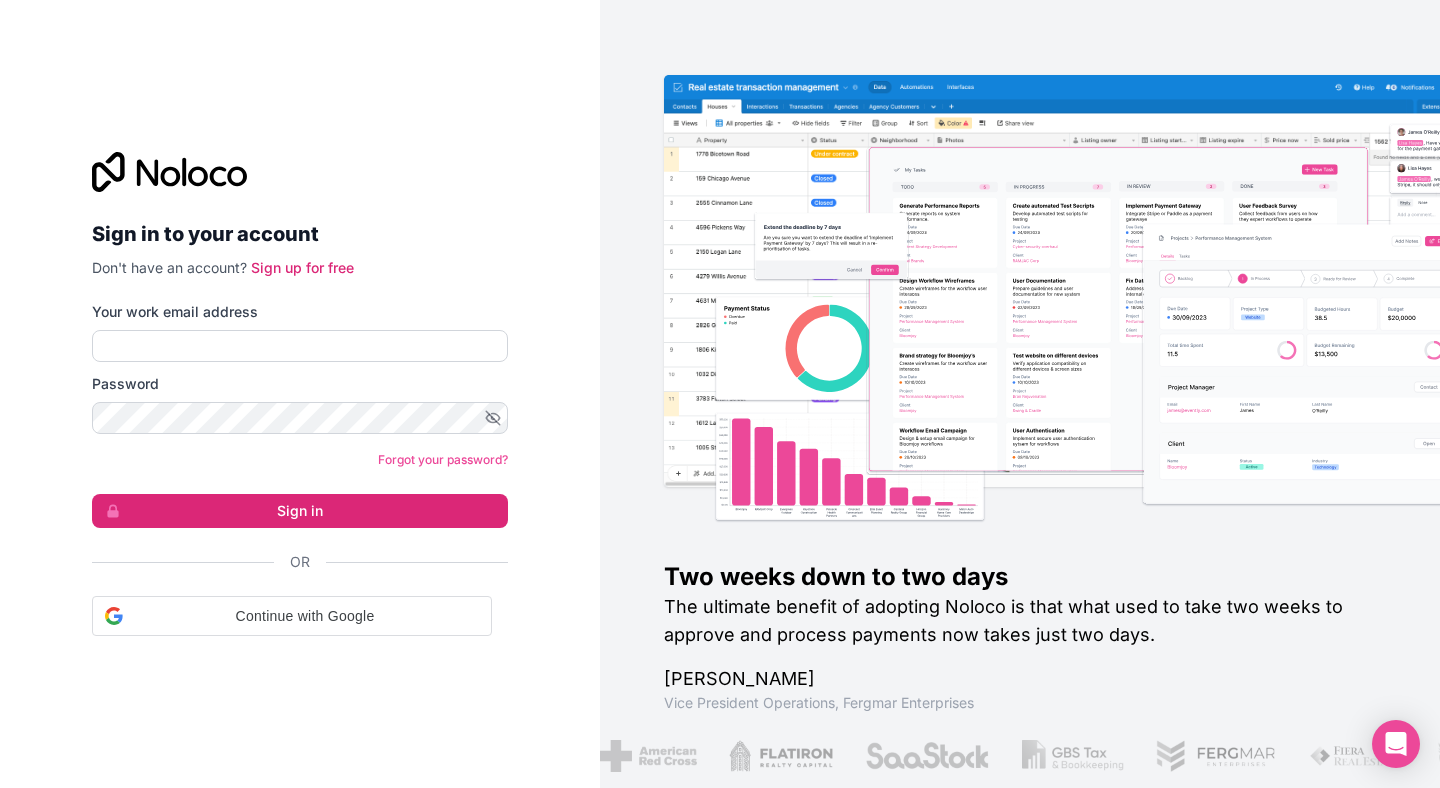 scroll, scrollTop: 0, scrollLeft: 0, axis: both 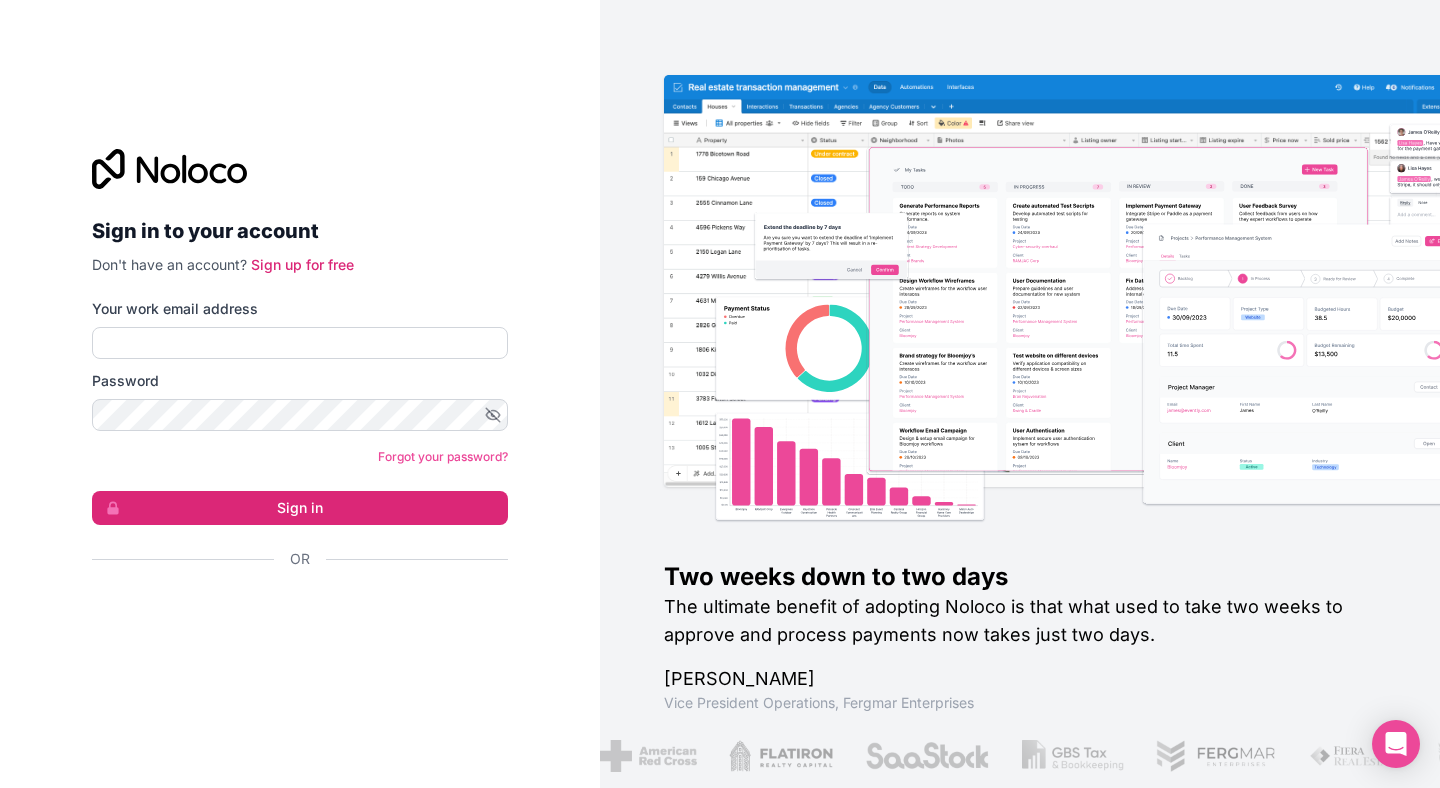 click on "Your work email address Password Forgot your password? Sign in Or" at bounding box center [300, 469] 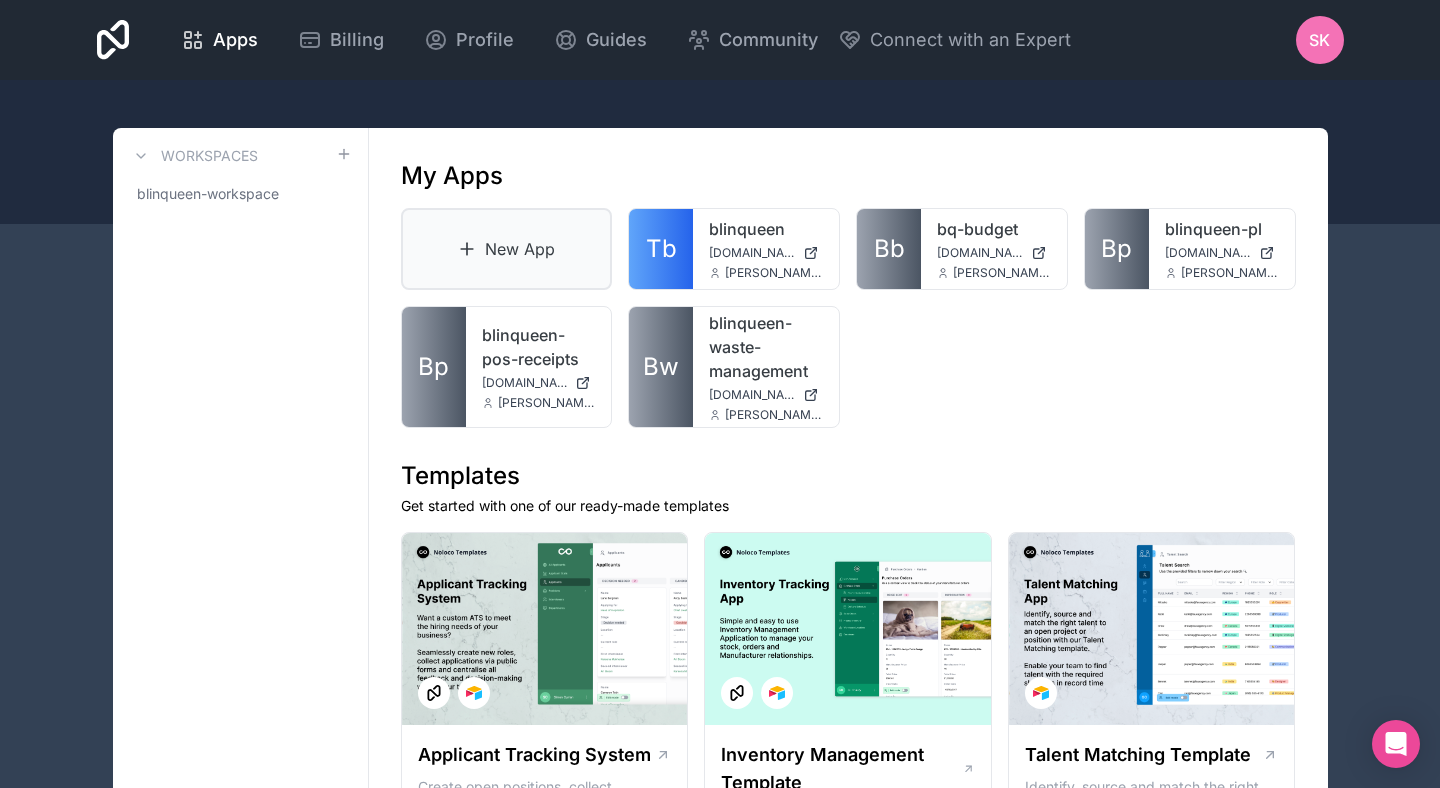 click on "New App" at bounding box center (507, 249) 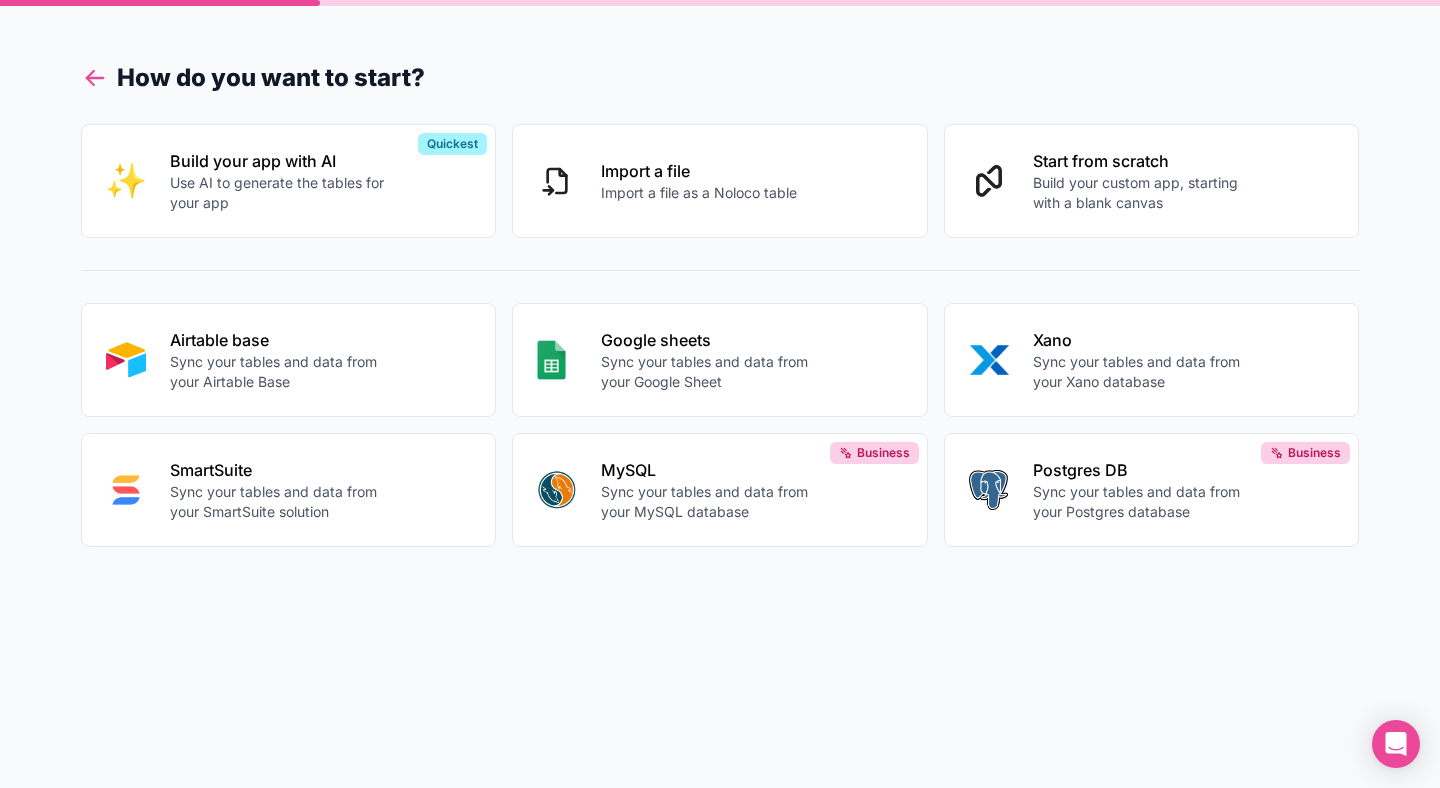 click 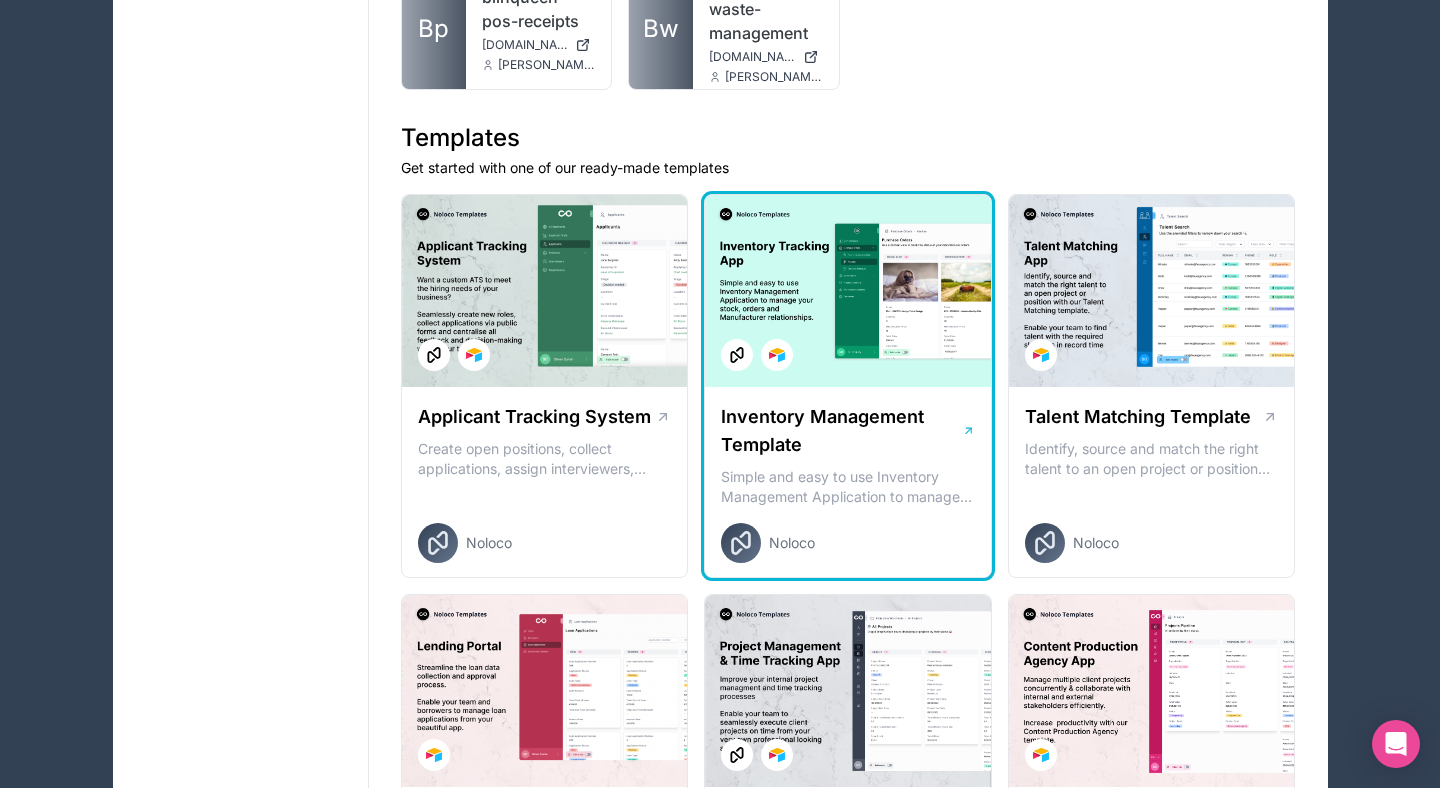 scroll, scrollTop: 0, scrollLeft: 0, axis: both 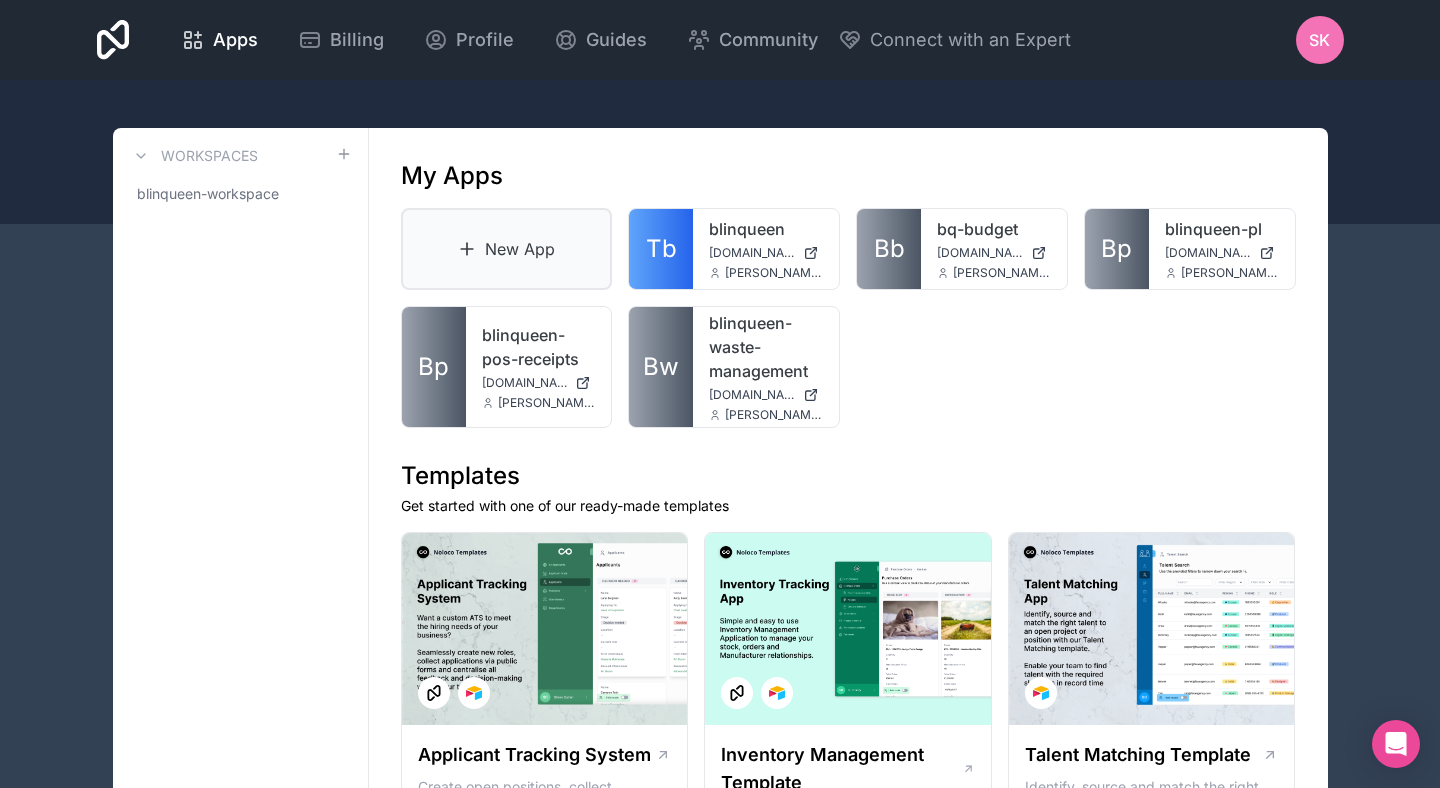 click on "New App" at bounding box center [507, 249] 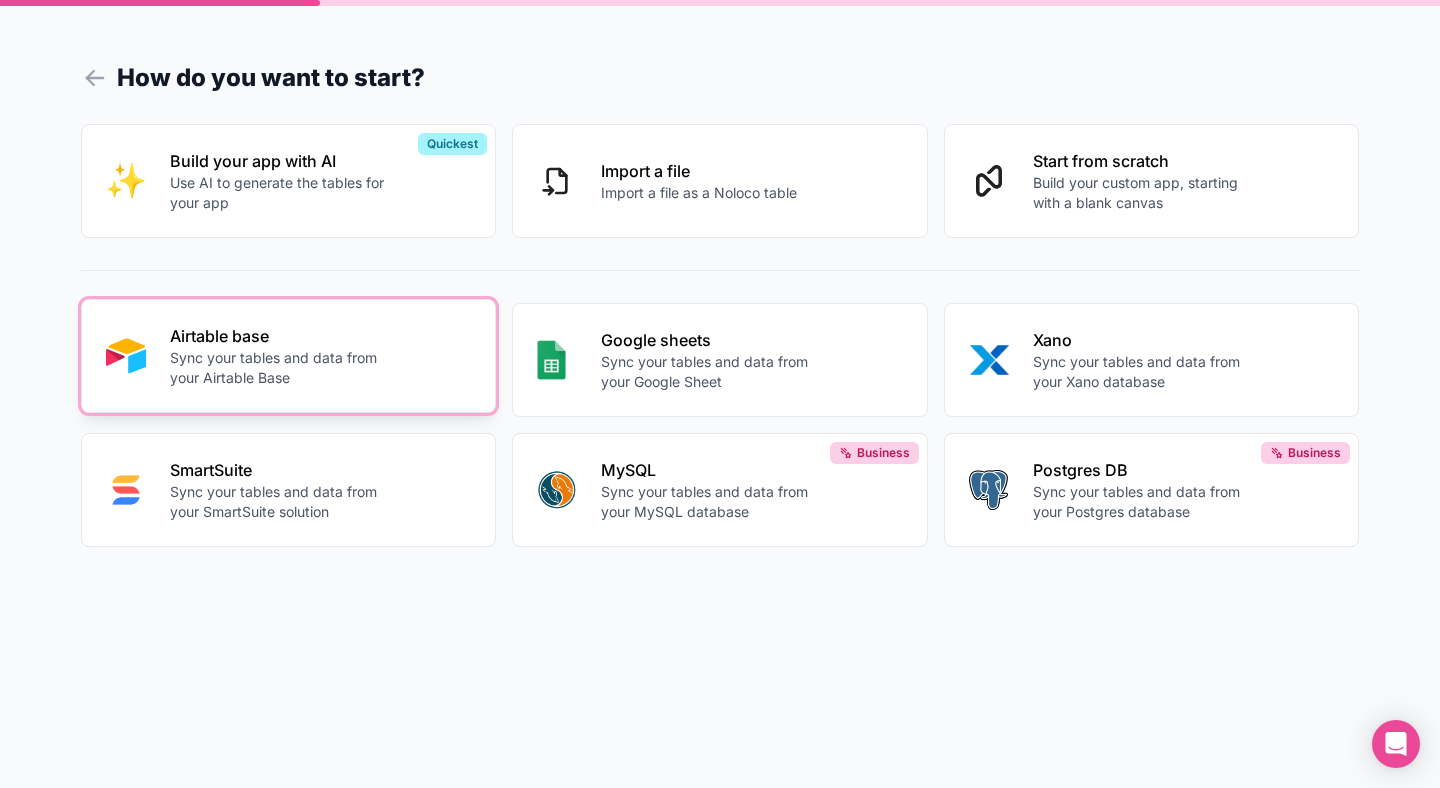 click on "Sync your tables and data from your Airtable Base" at bounding box center [281, 368] 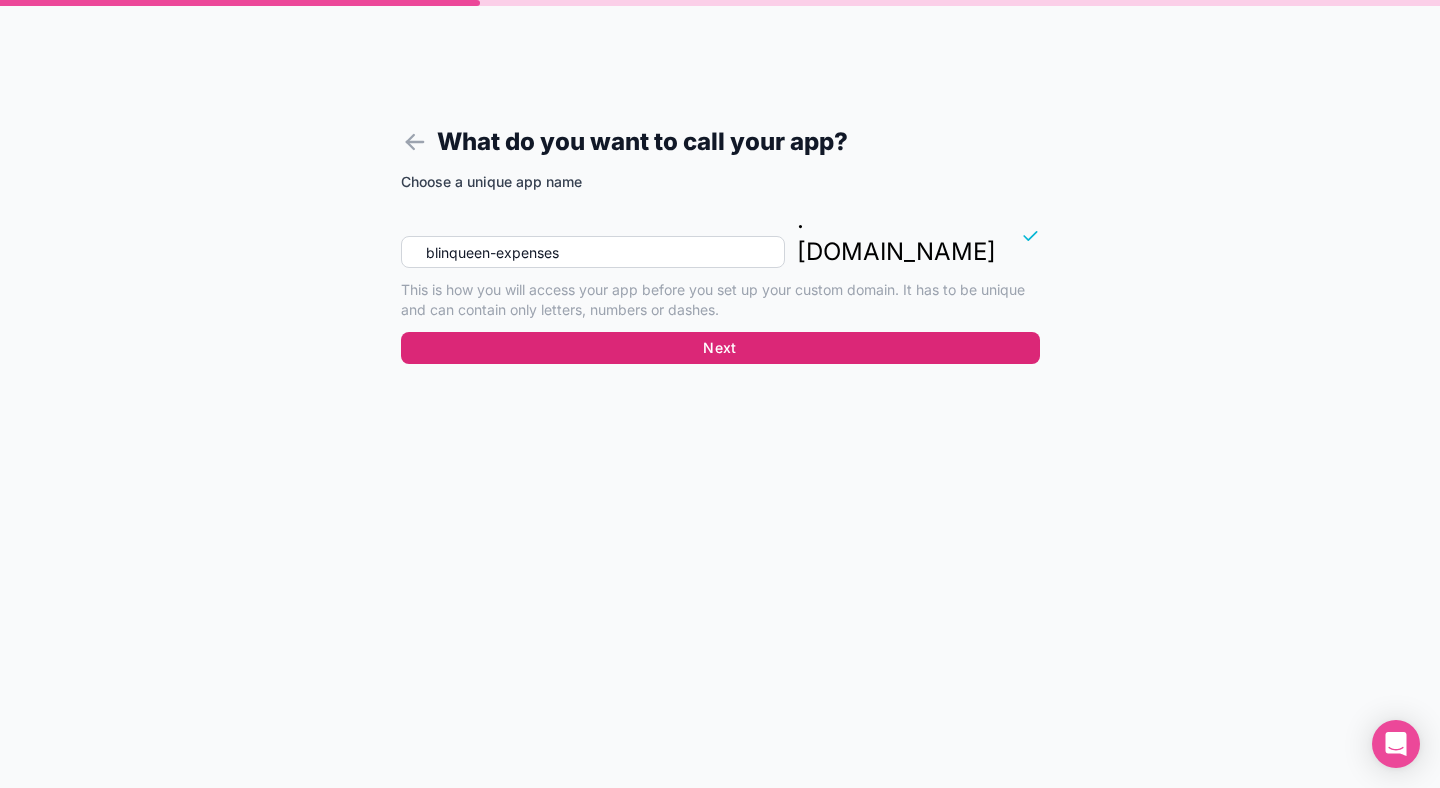 type on "blinqueen-expenses" 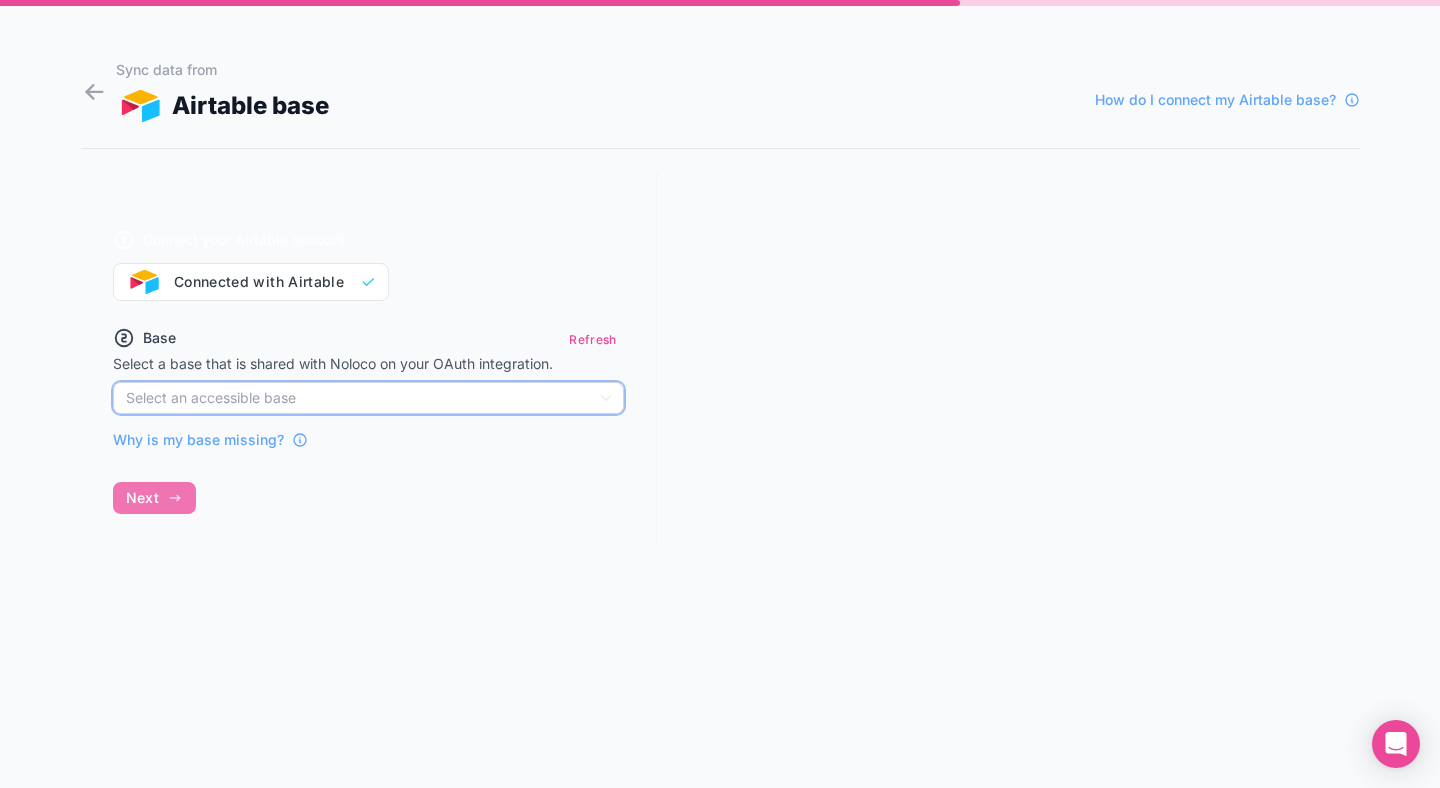 click on "Select an accessible base" at bounding box center [368, 398] 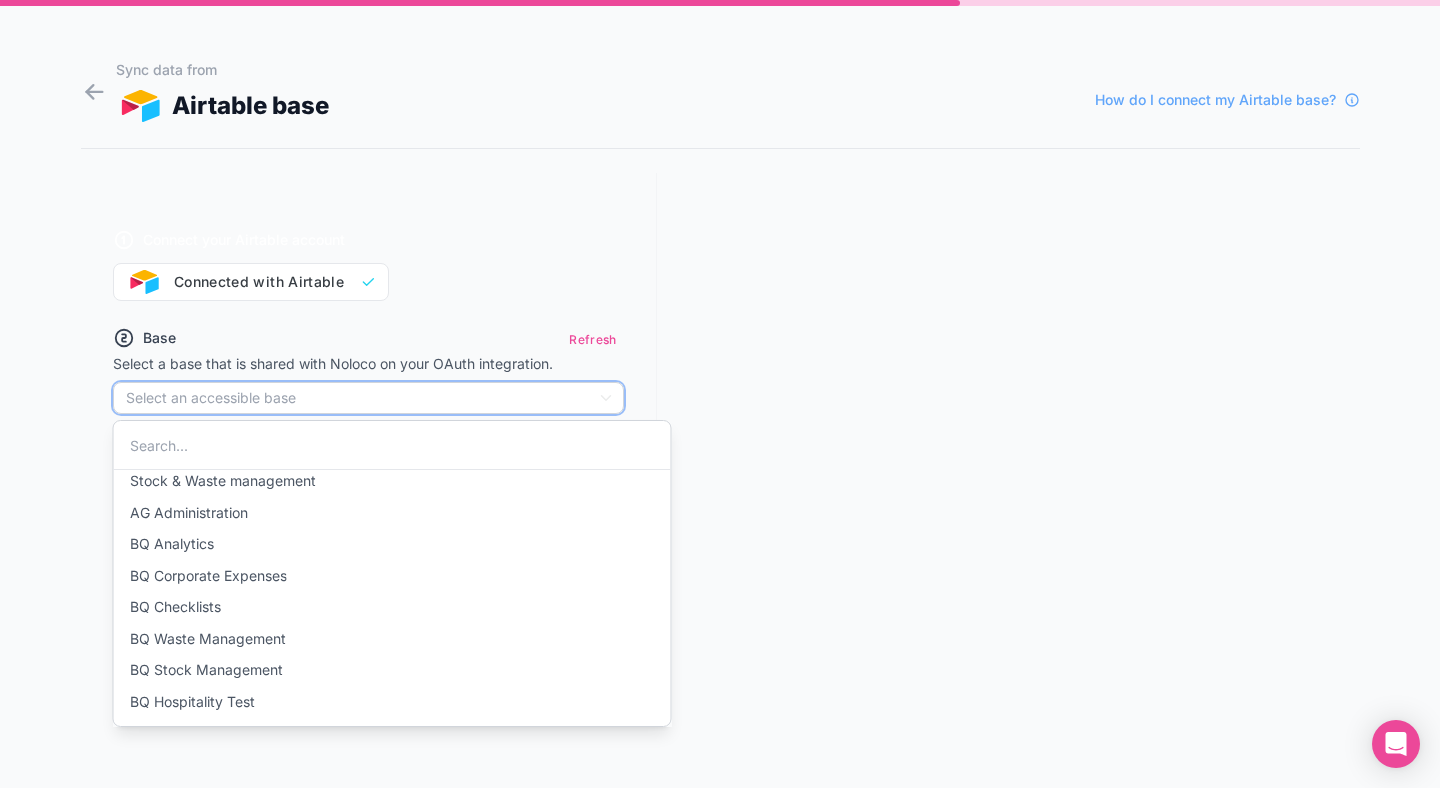 scroll, scrollTop: 197, scrollLeft: 0, axis: vertical 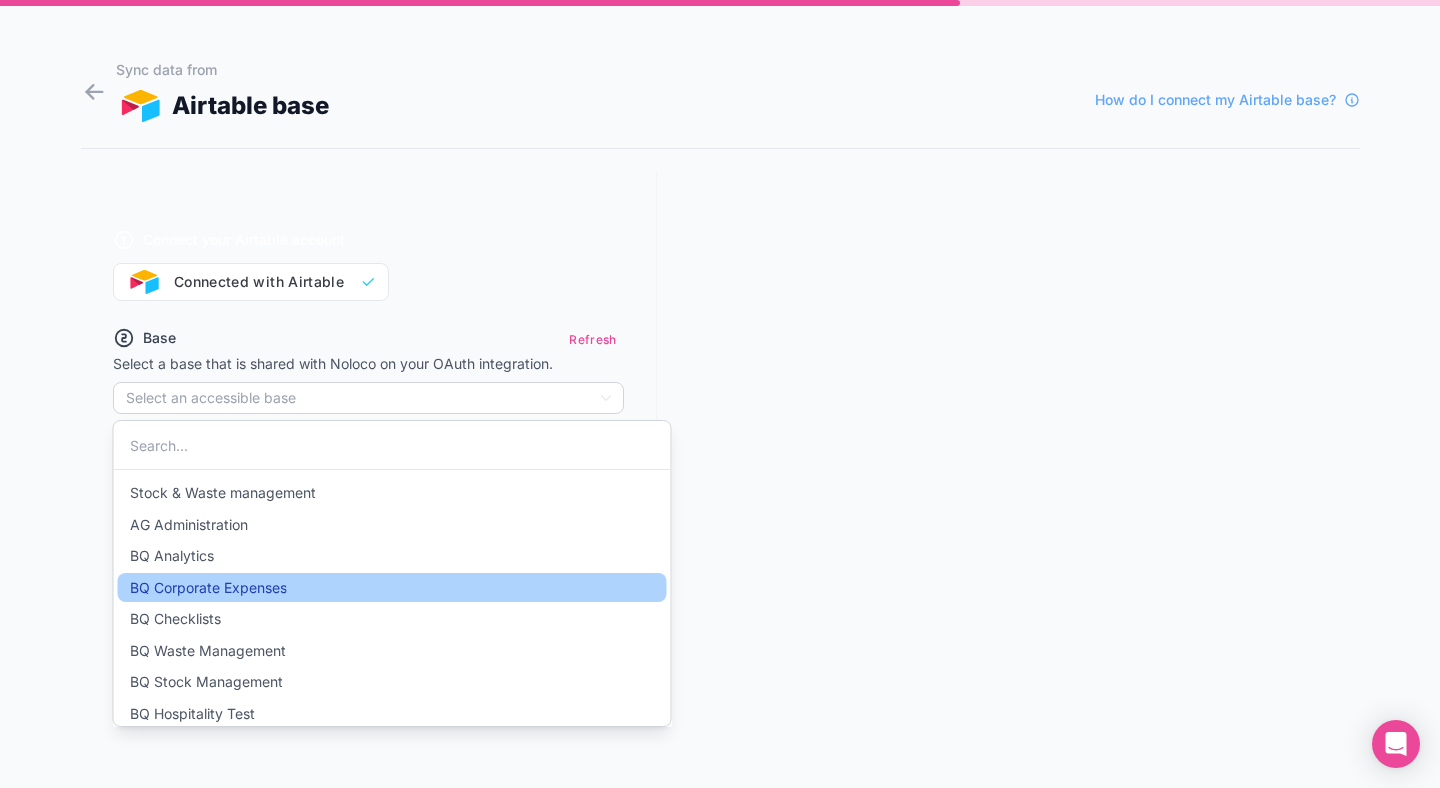click on "BQ Corporate Expenses" at bounding box center [208, 588] 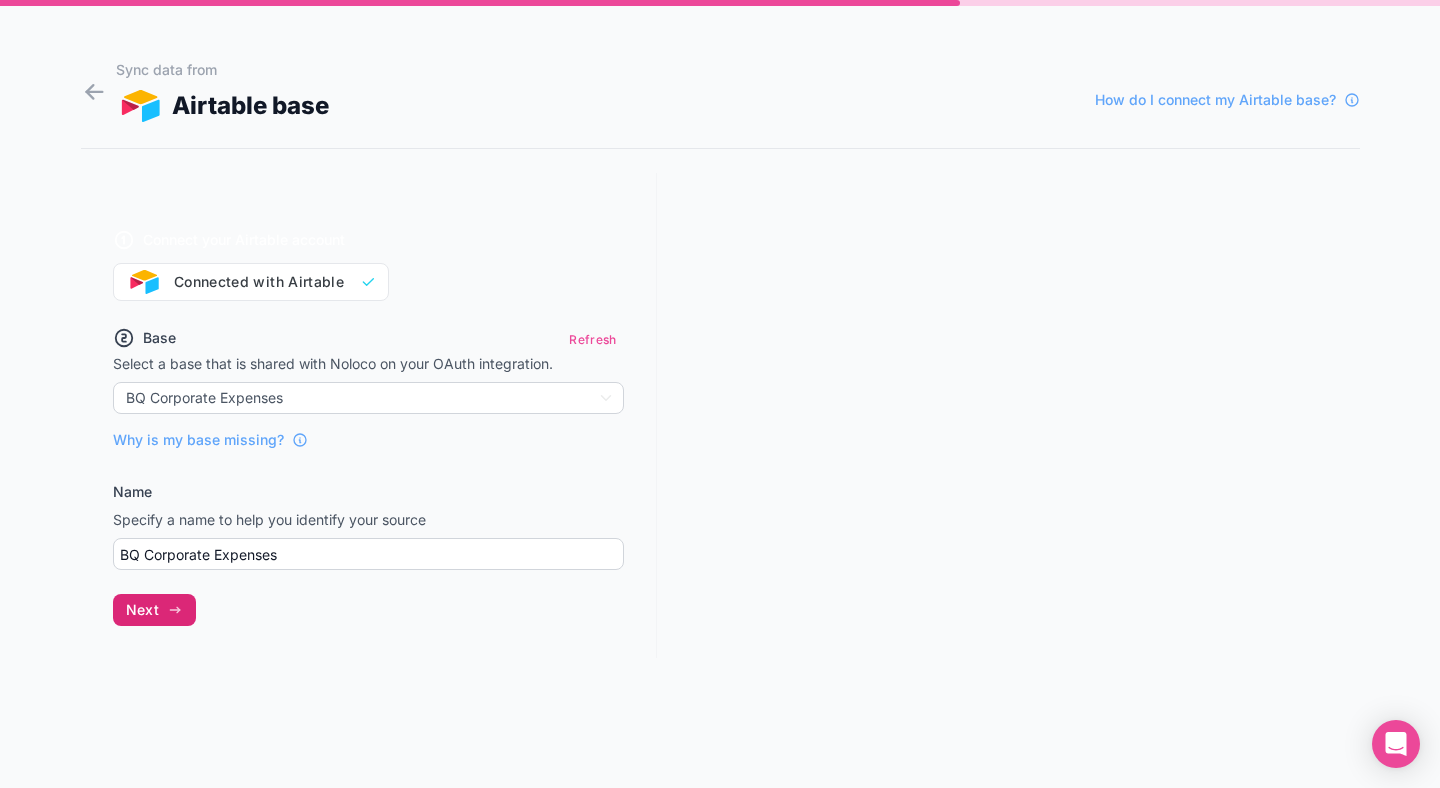 click on "Next" at bounding box center [154, 610] 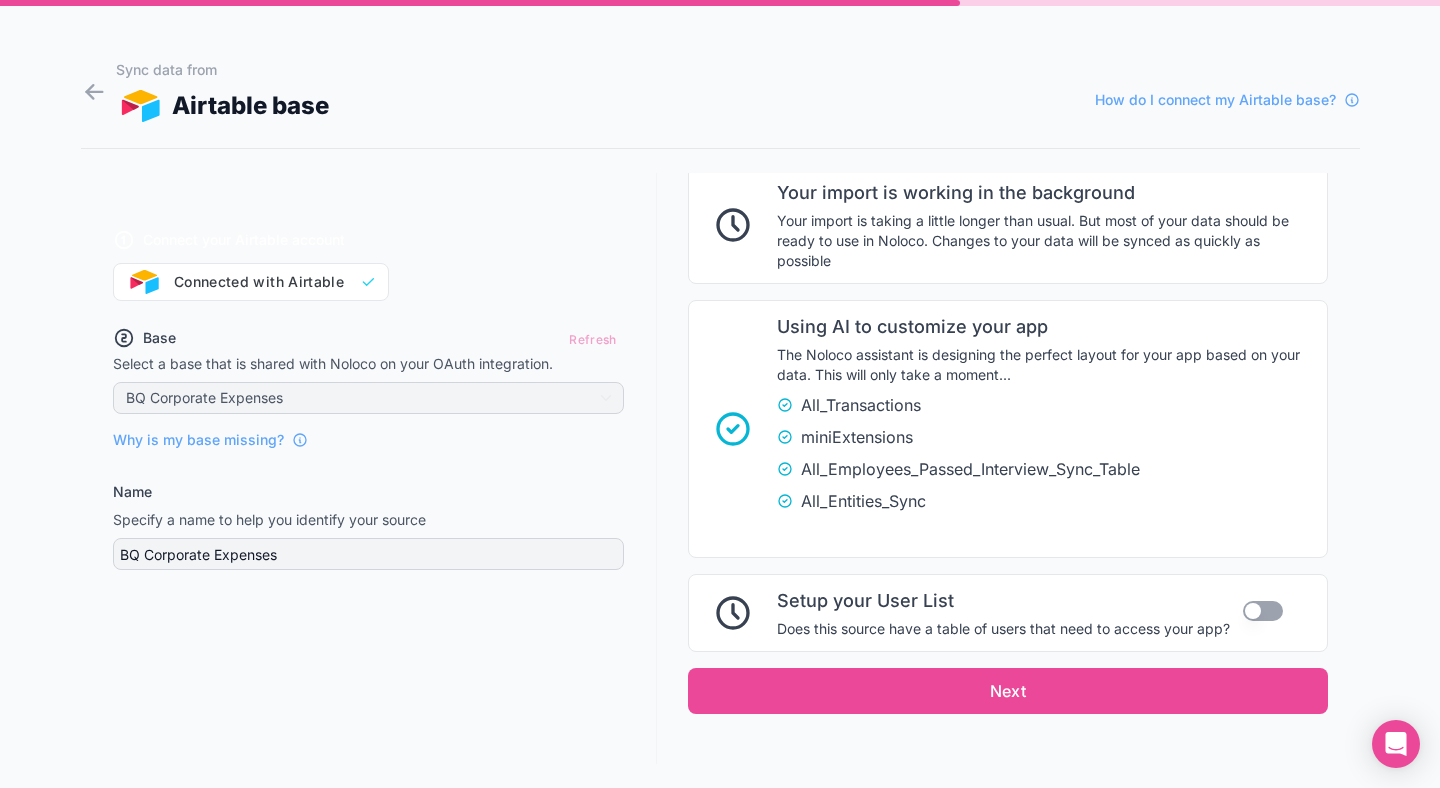 scroll, scrollTop: 367, scrollLeft: 0, axis: vertical 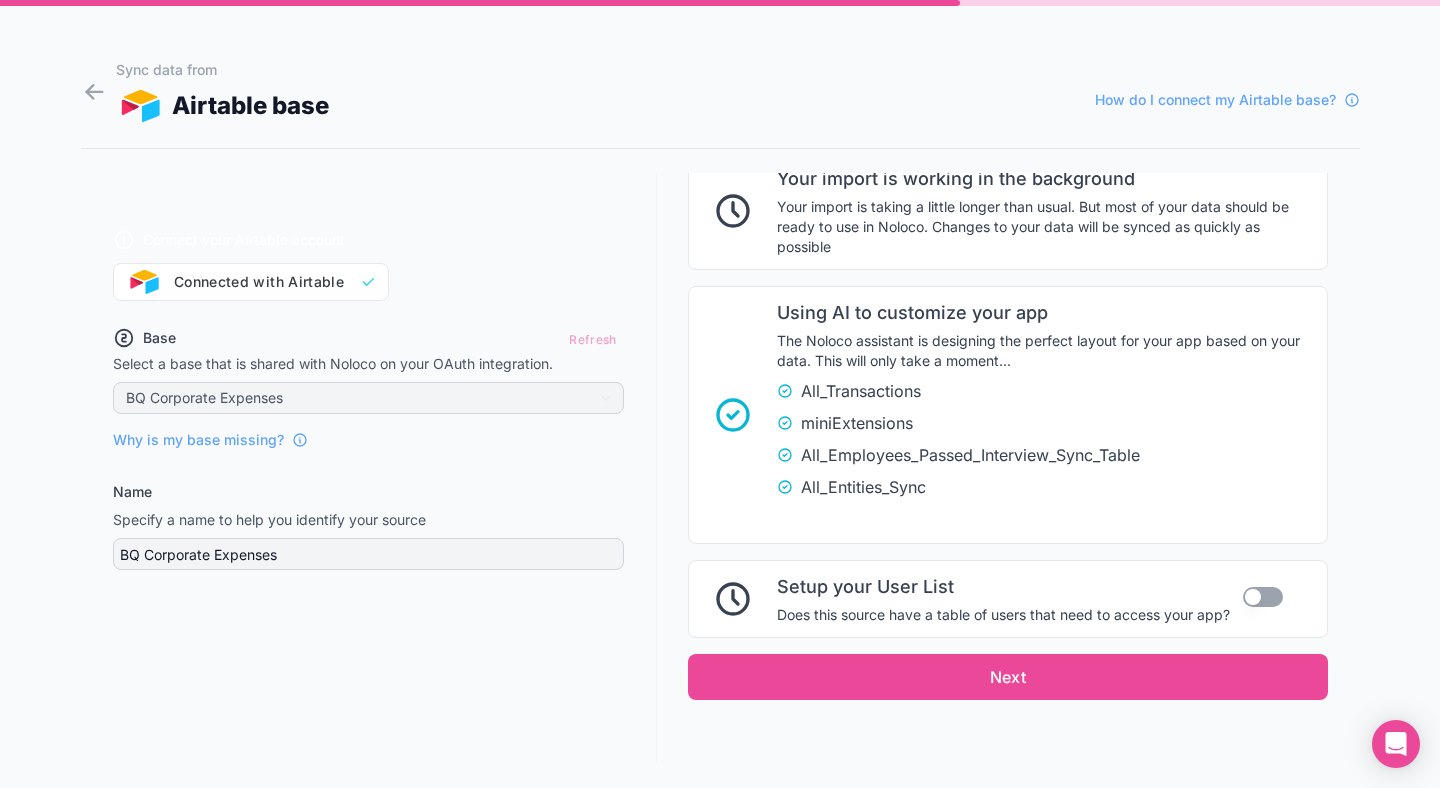 click on "Use setting" at bounding box center (1263, 597) 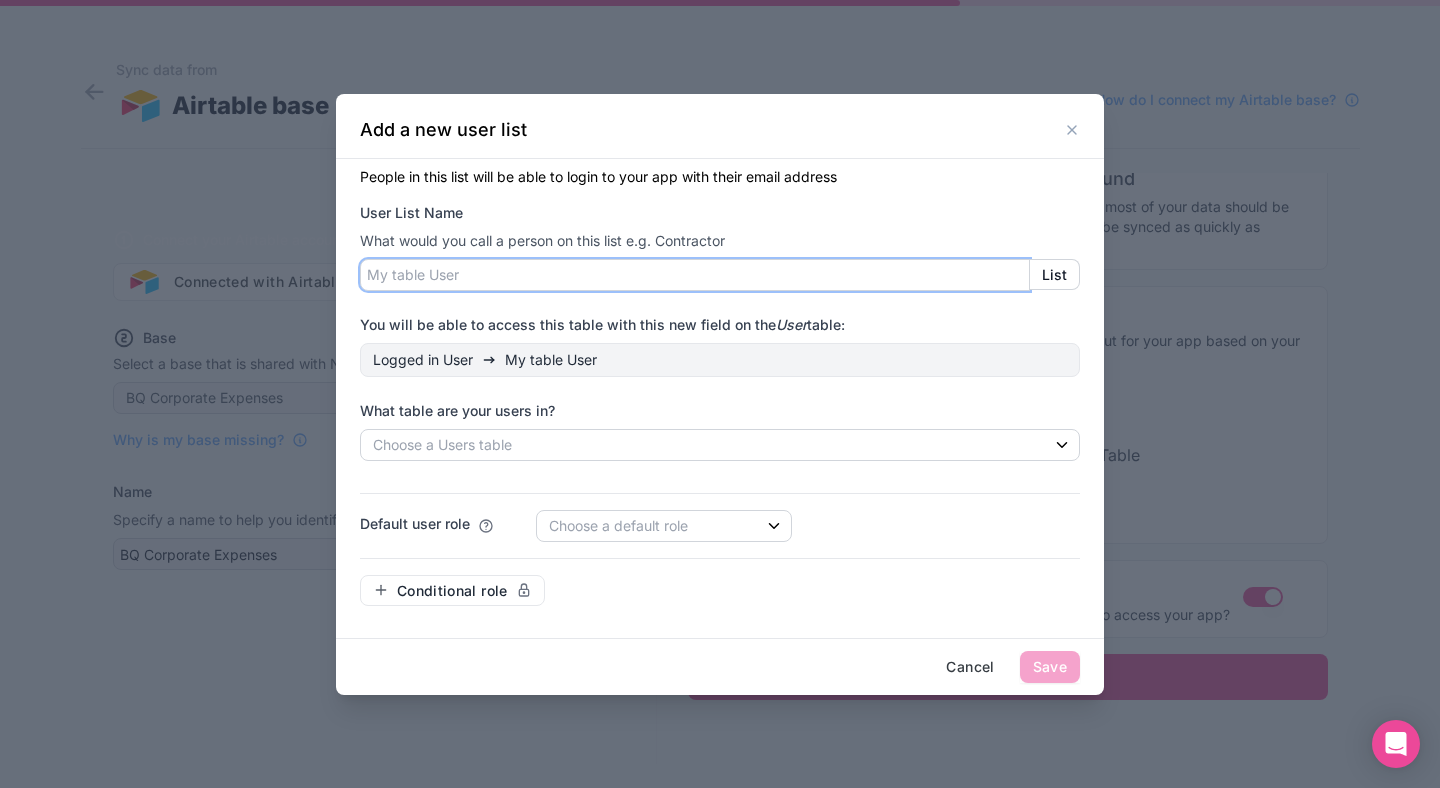 click on "User List Name" at bounding box center [695, 275] 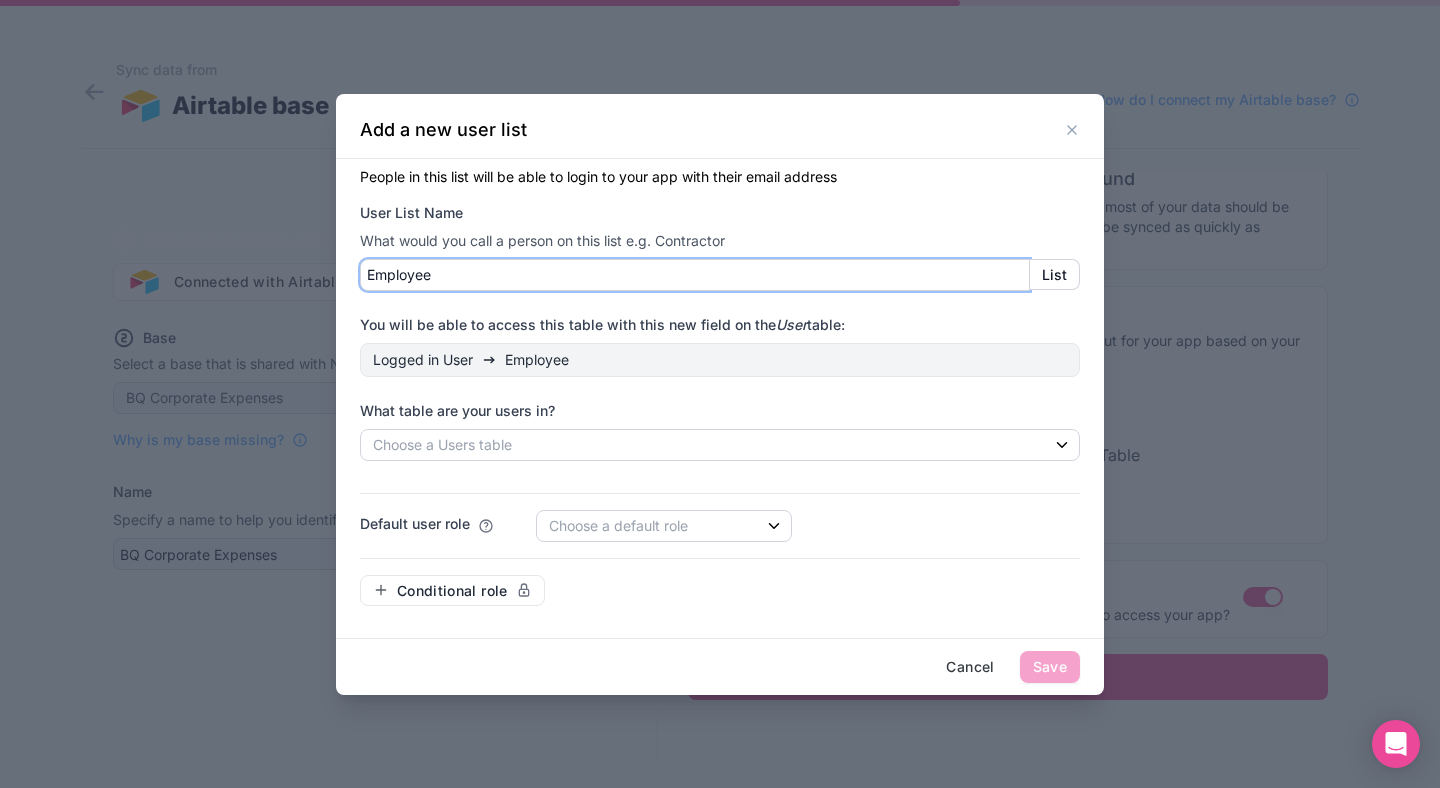 type on "Employee" 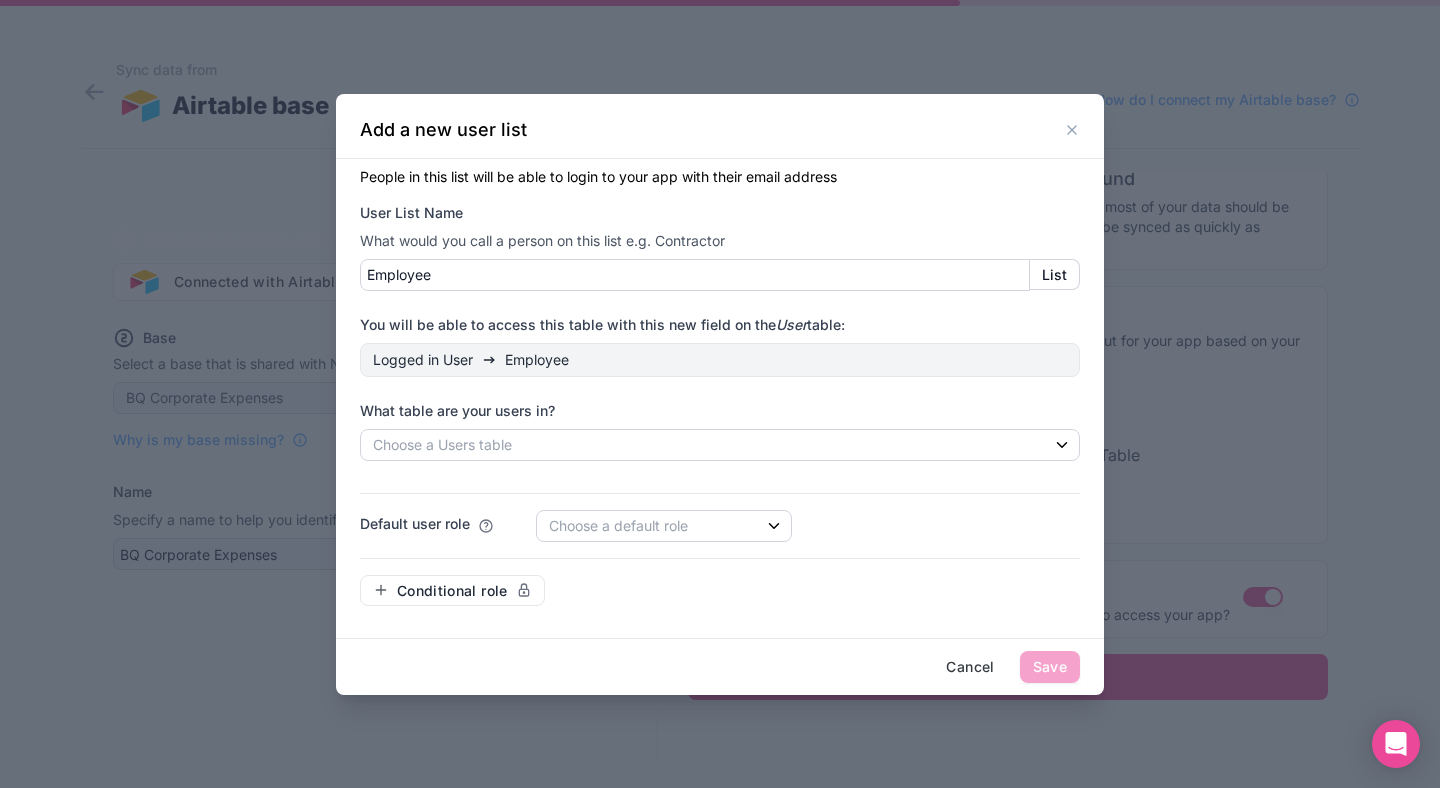 click on "You will be able to access this table with this new field on the  User  table:" at bounding box center (720, 325) 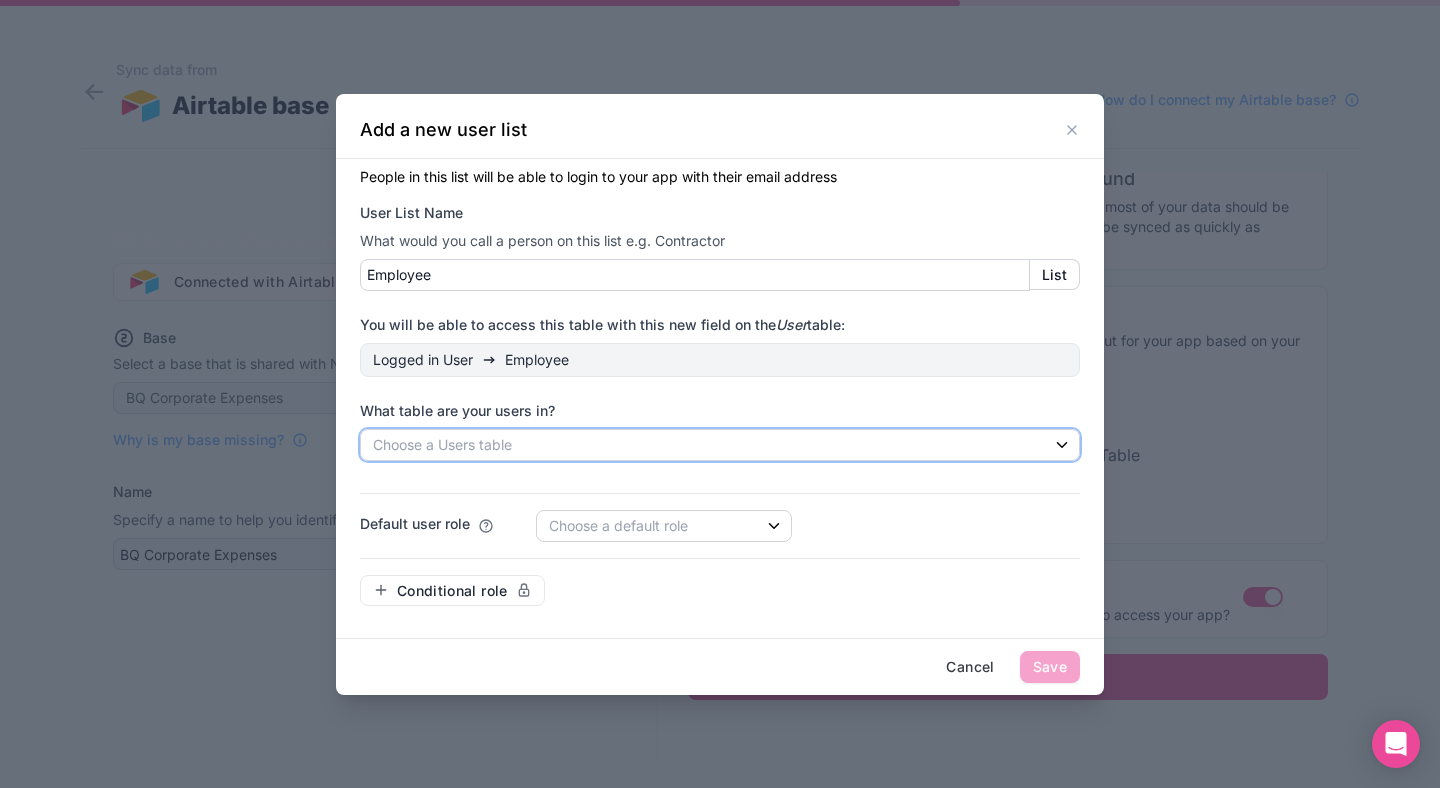 click on "Choose a Users table" at bounding box center (720, 445) 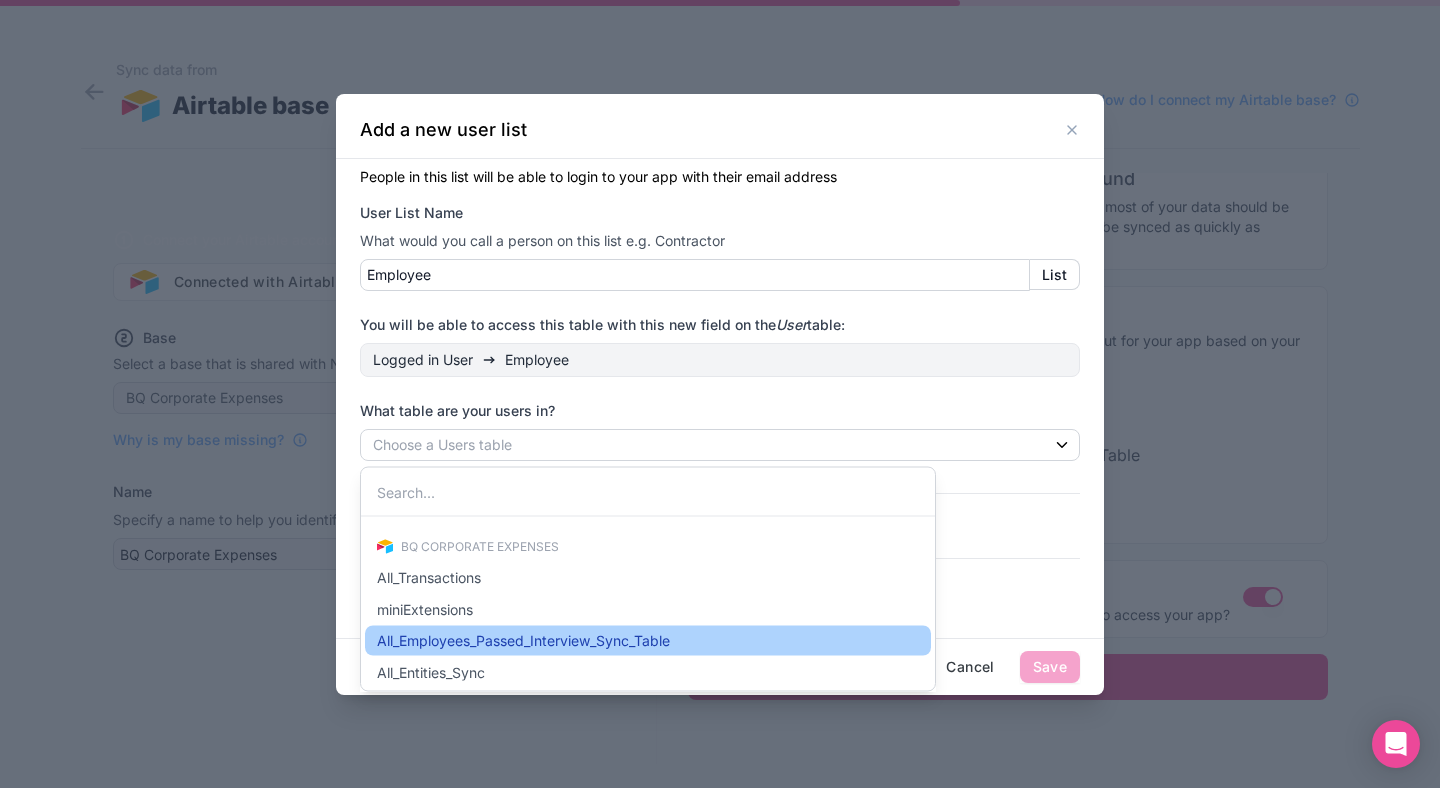 click on "All_Employees_Passed_Interview_Sync_Table" at bounding box center [523, 641] 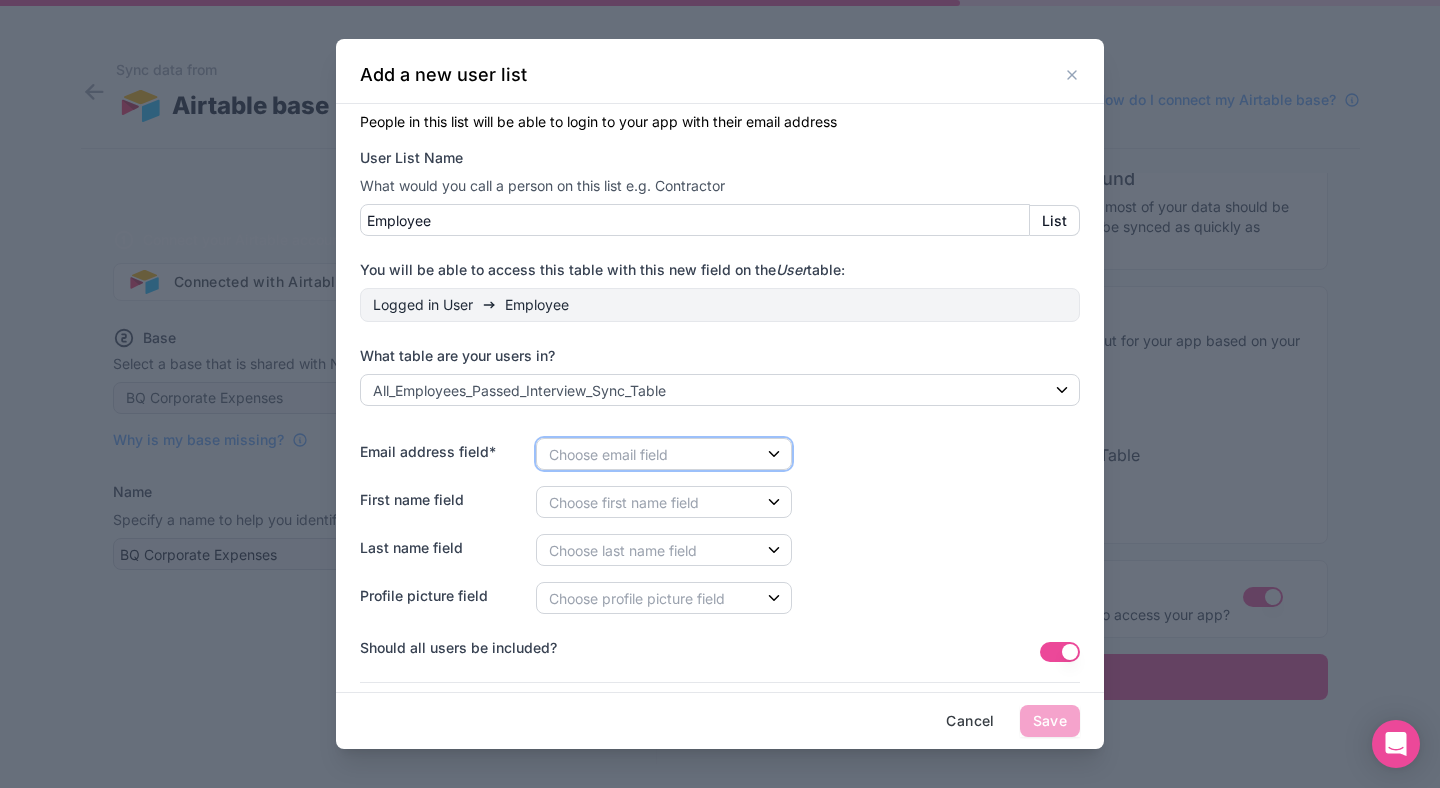 click on "Choose email field" at bounding box center [608, 454] 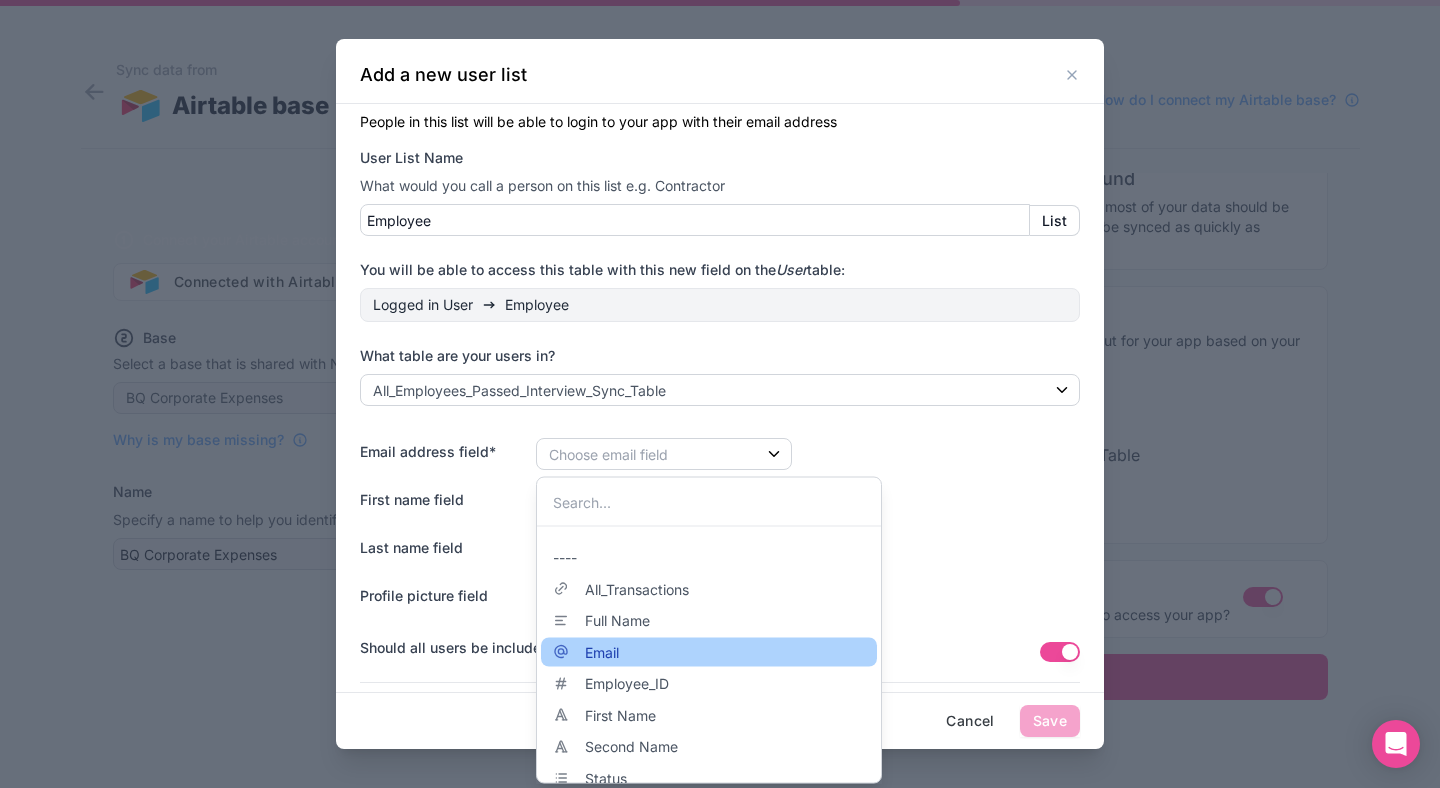 click on "Email" at bounding box center [602, 652] 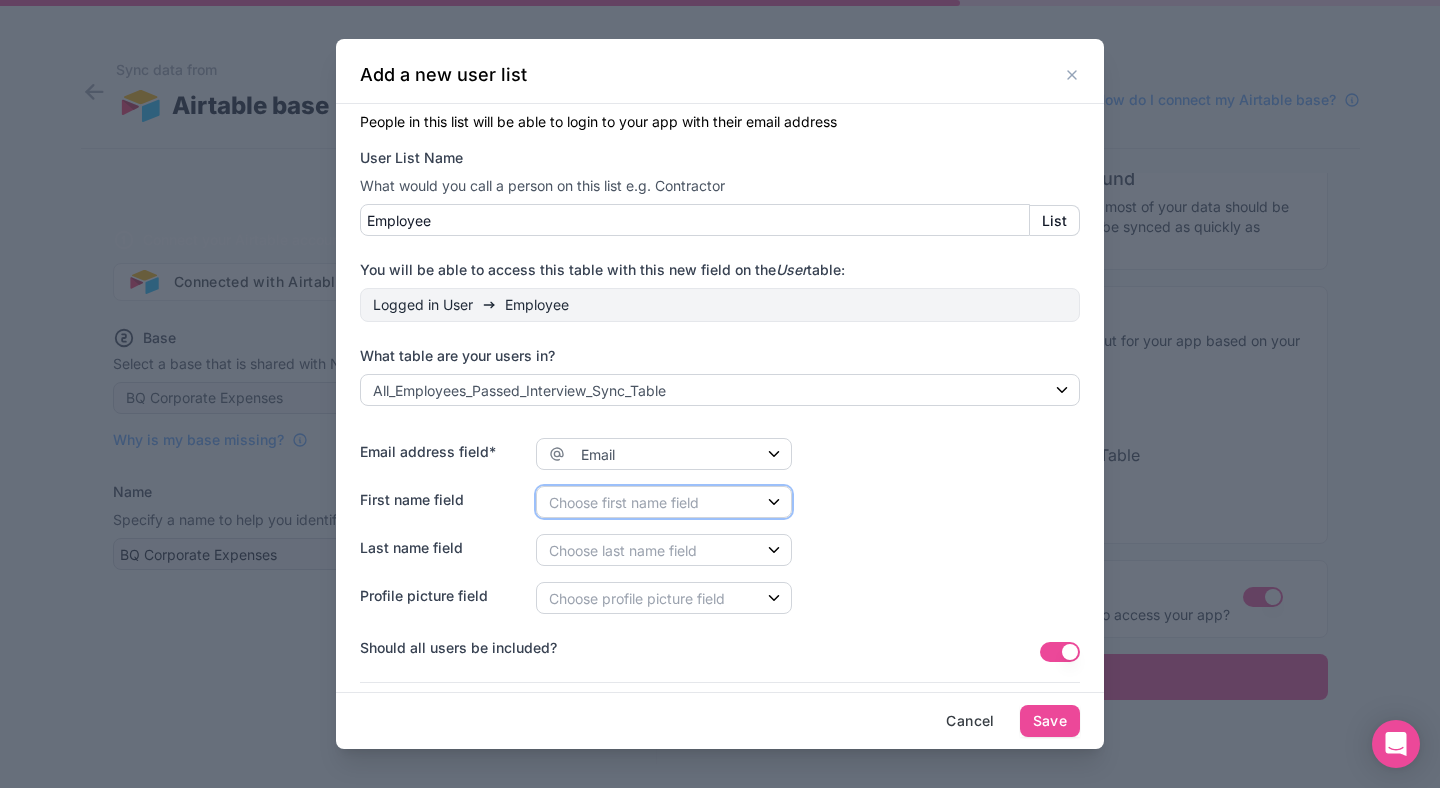click on "Choose first name field" at bounding box center [624, 502] 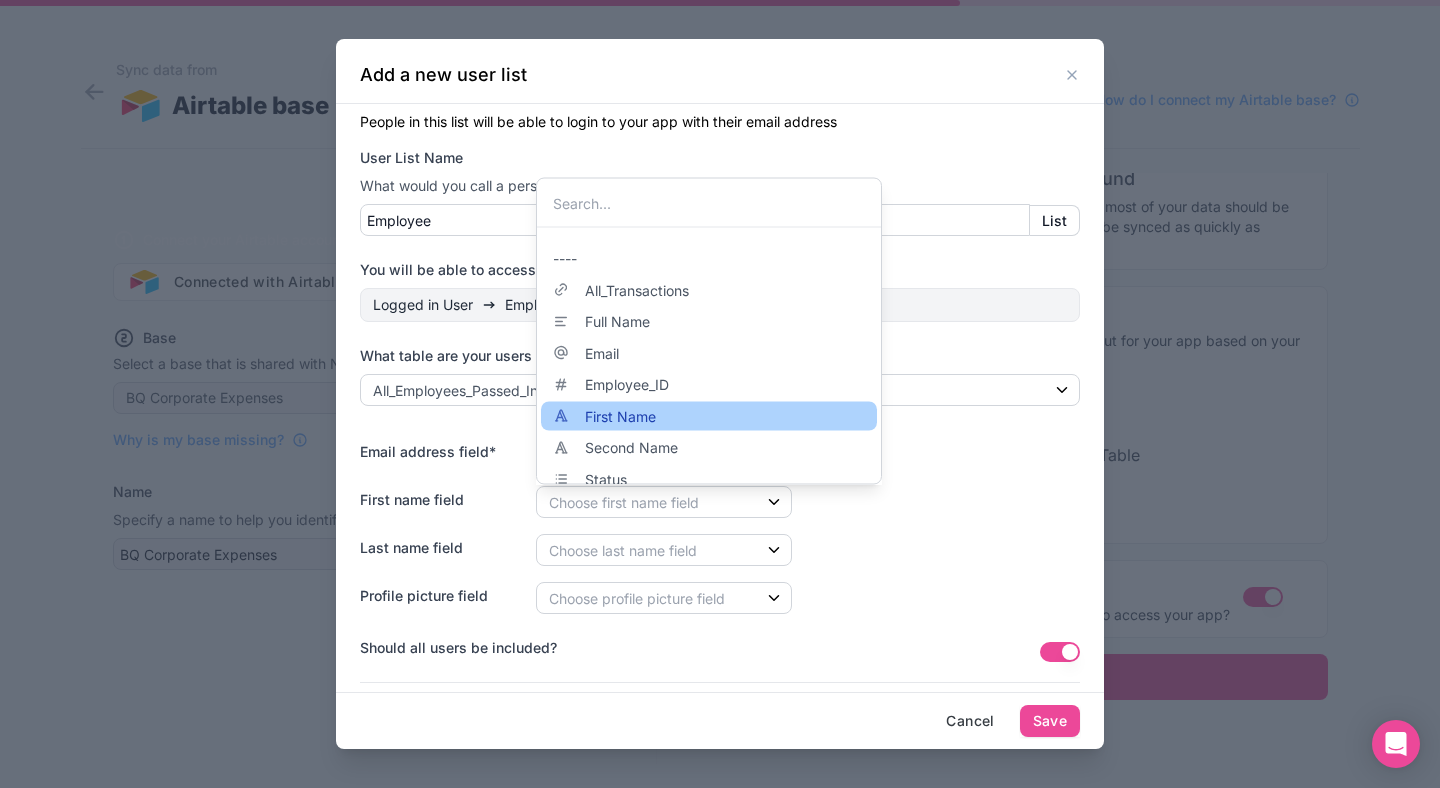 click on "First Name" at bounding box center [620, 416] 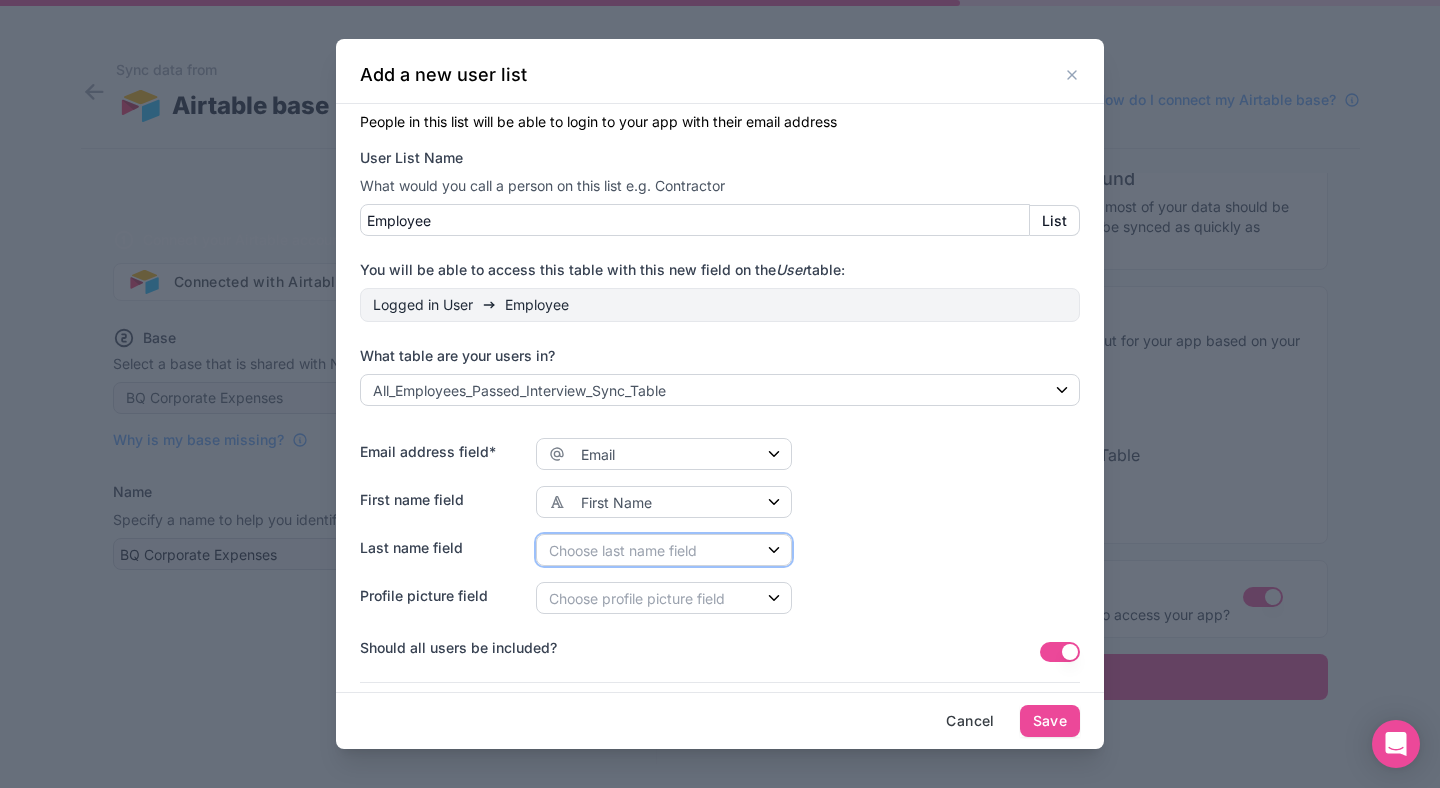 click on "Choose last name field" at bounding box center (623, 550) 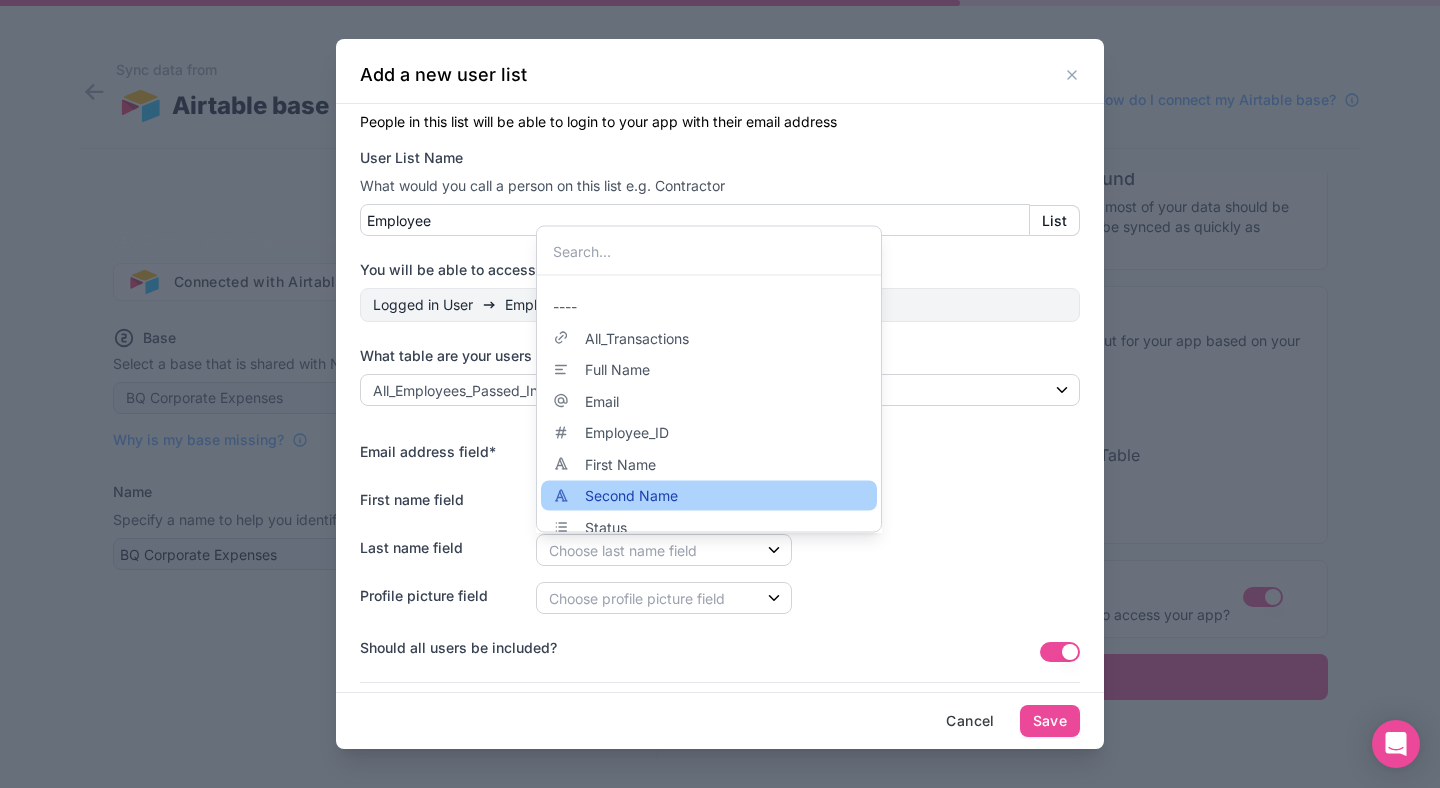 click on "Second Name" at bounding box center (631, 496) 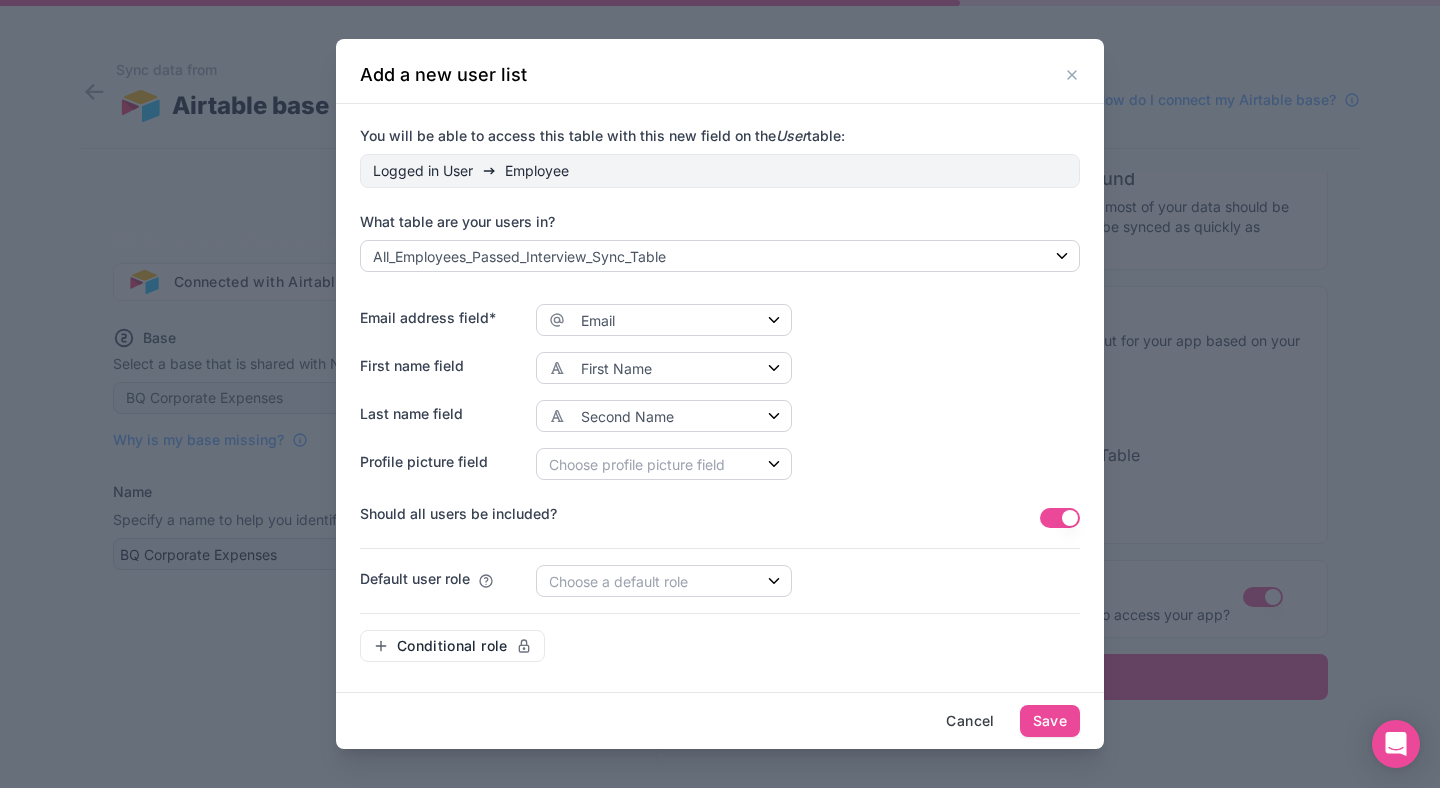 scroll, scrollTop: 136, scrollLeft: 0, axis: vertical 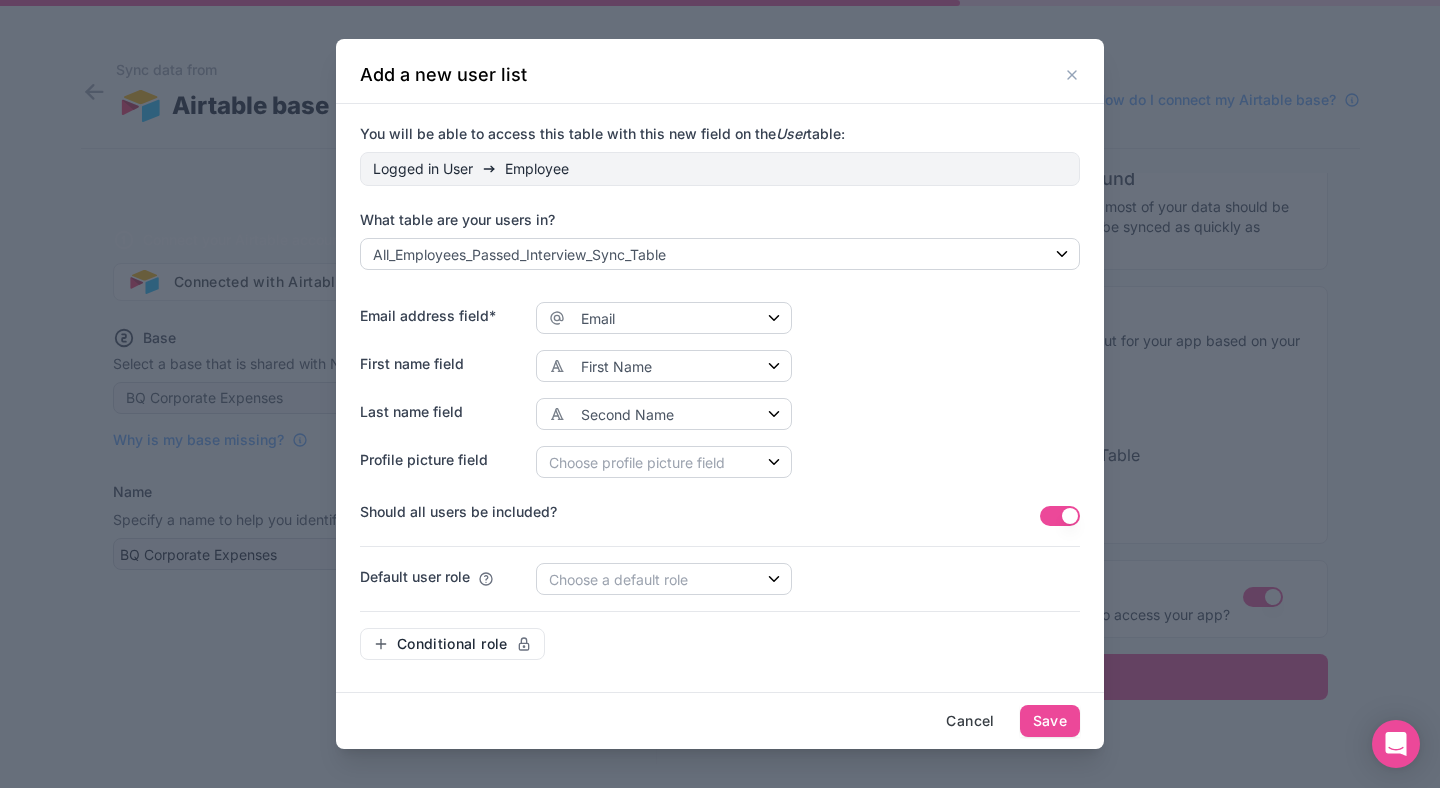 click on "People in this list will be able to login to your app with their email address User List Name What would you call a person on this list e.g. [DEMOGRAPHIC_DATA] Employee List You will be able to access this table with this new field on the  User  table: Logged in User Employee What table are your users in? All_Employees_Passed_Interview_Sync_Table Email address field* Email First name field First Name Last name field Second Name Profile picture field Choose profile picture field Should all users be included? Use setting Default user role Choose a default role Conditional role" at bounding box center [720, 326] 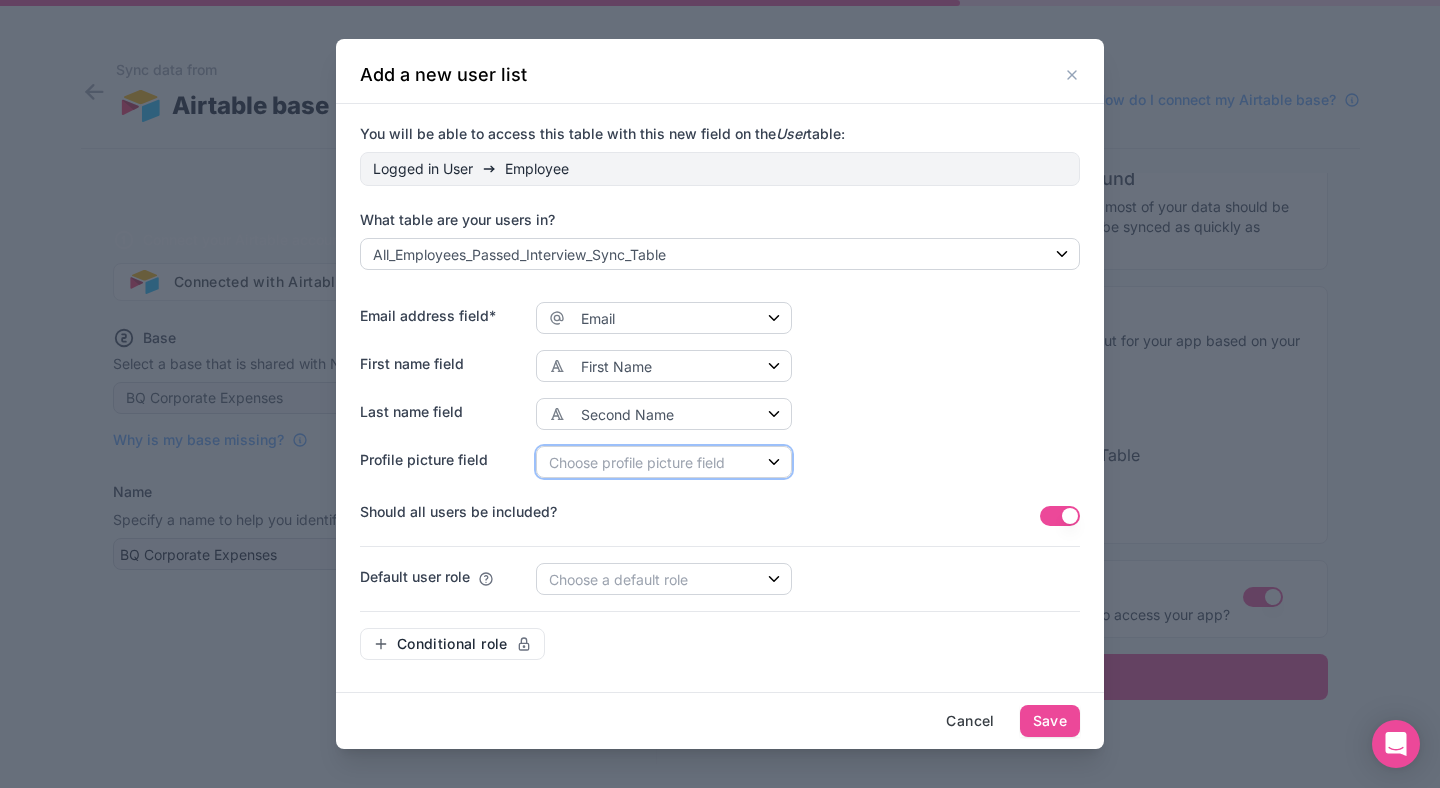 click on "Choose profile picture field" at bounding box center [637, 462] 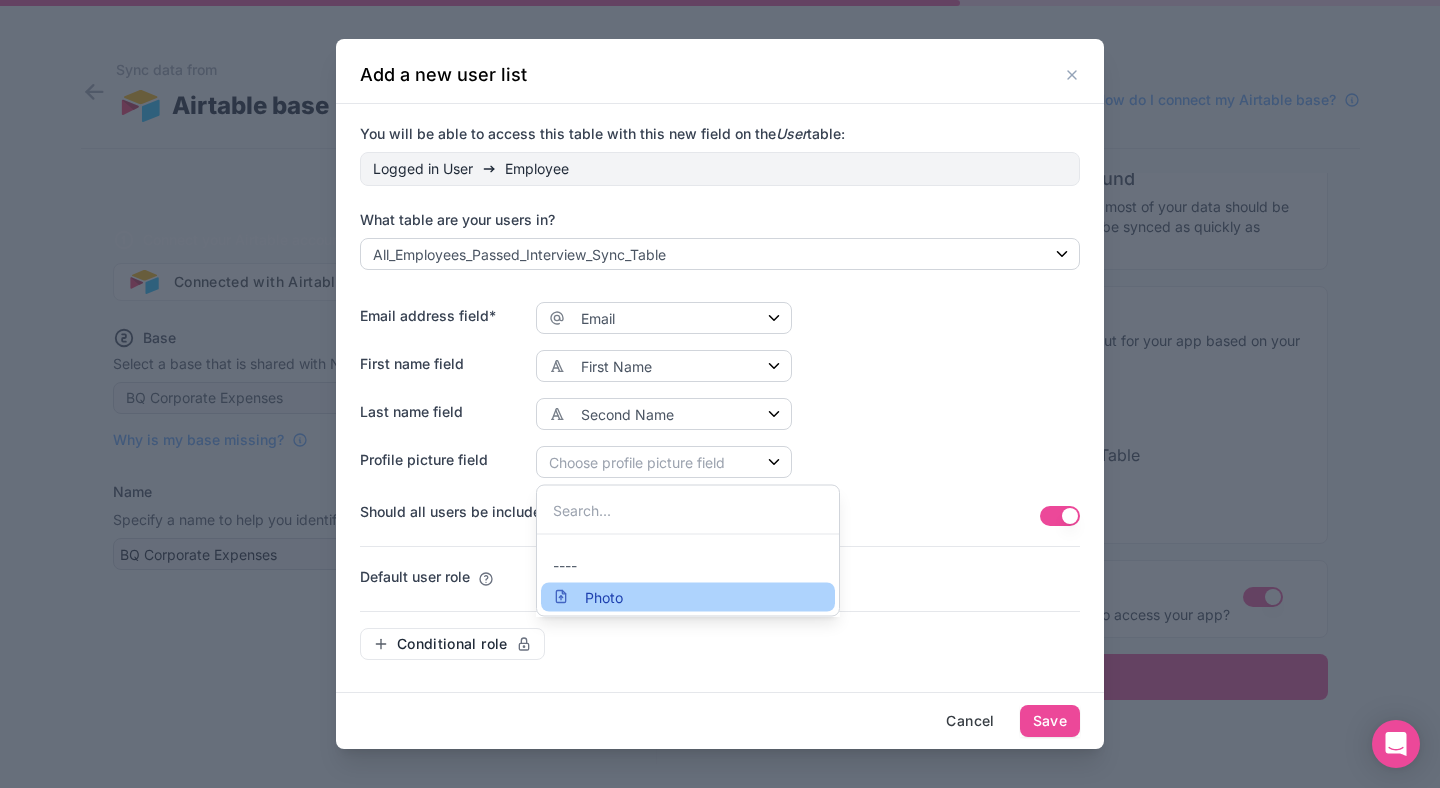 click on "Photo" at bounding box center [604, 597] 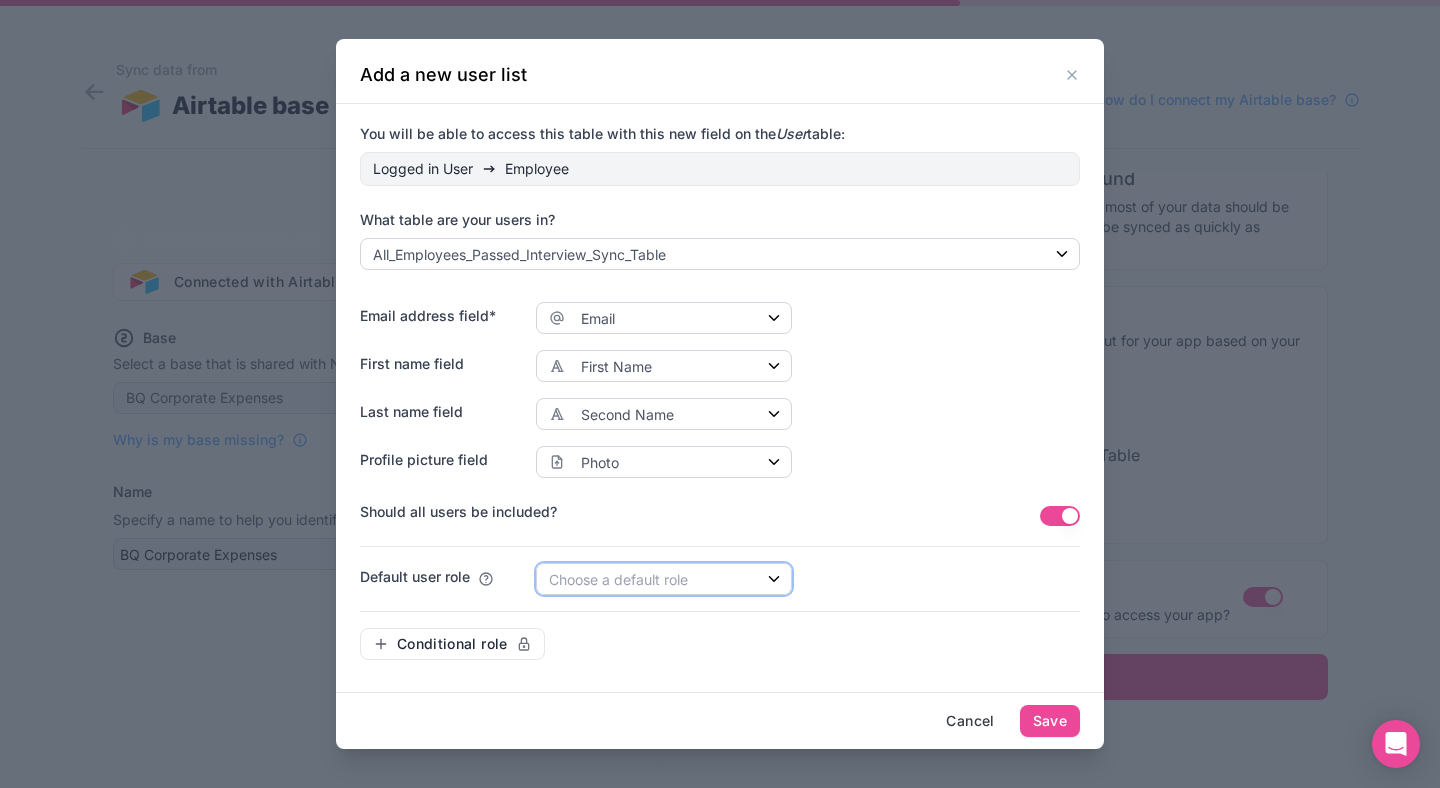 click on "Choose a default role" at bounding box center (618, 579) 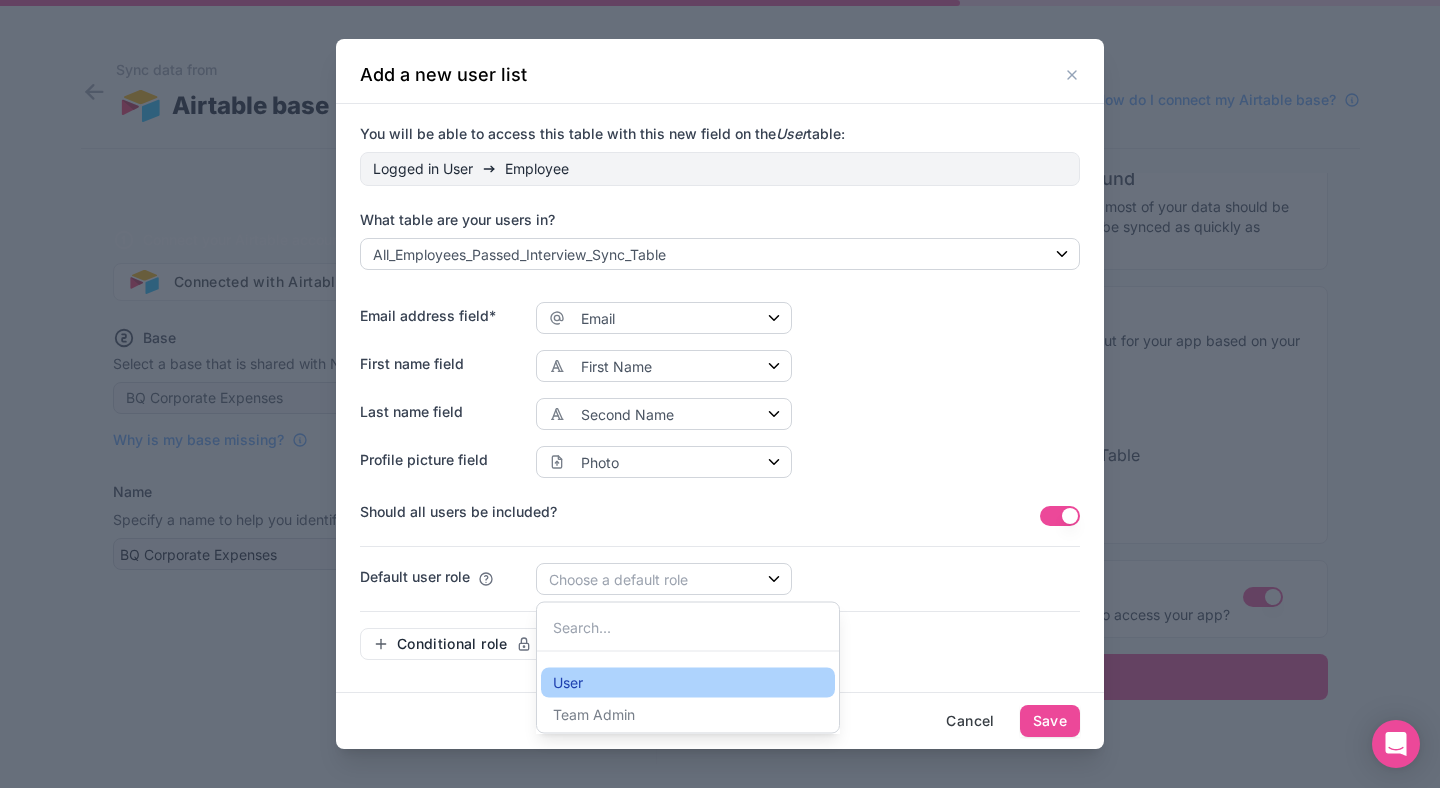 click on "User" at bounding box center [688, 683] 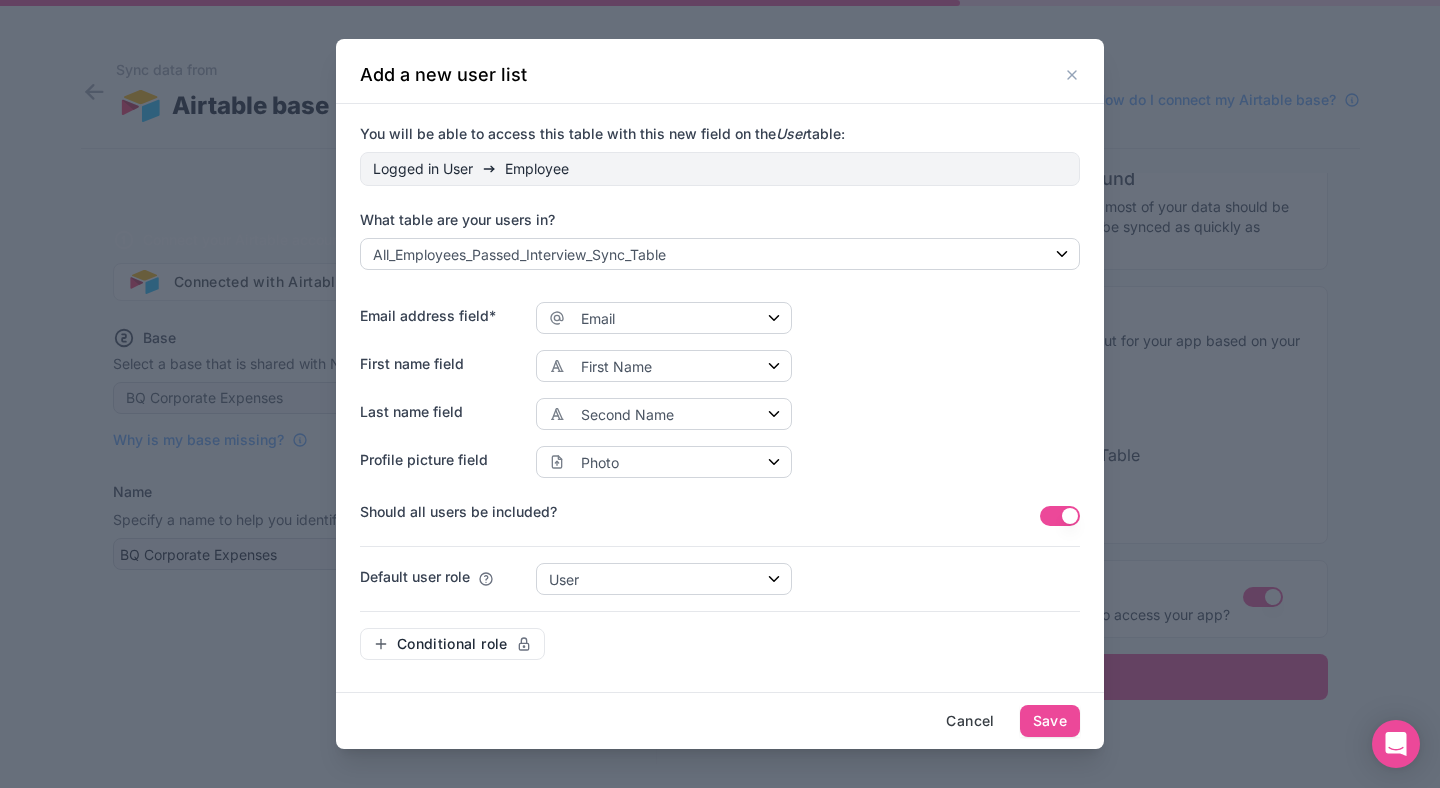 click on "Should all users be included? Use setting" at bounding box center (720, 516) 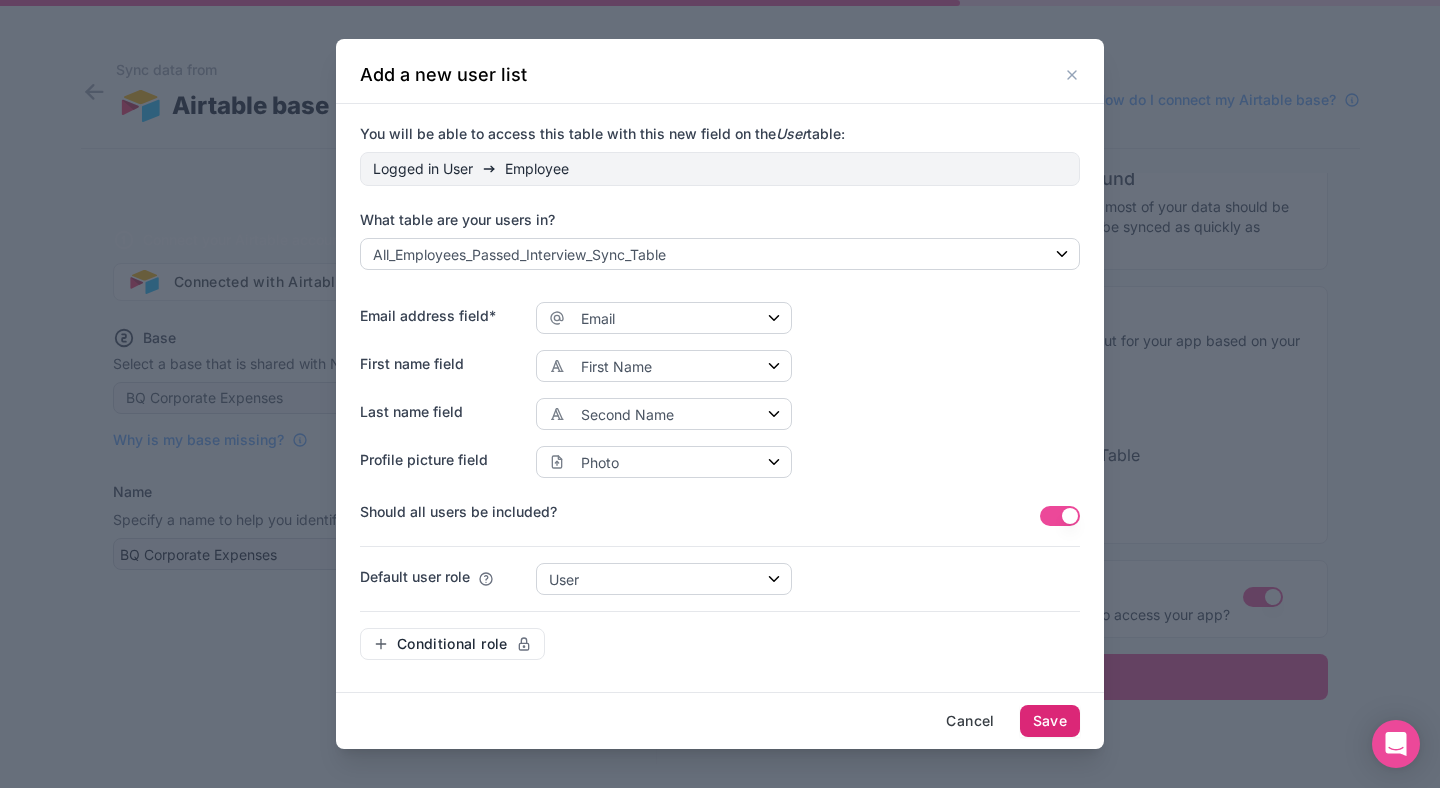 click on "Save" at bounding box center (1050, 721) 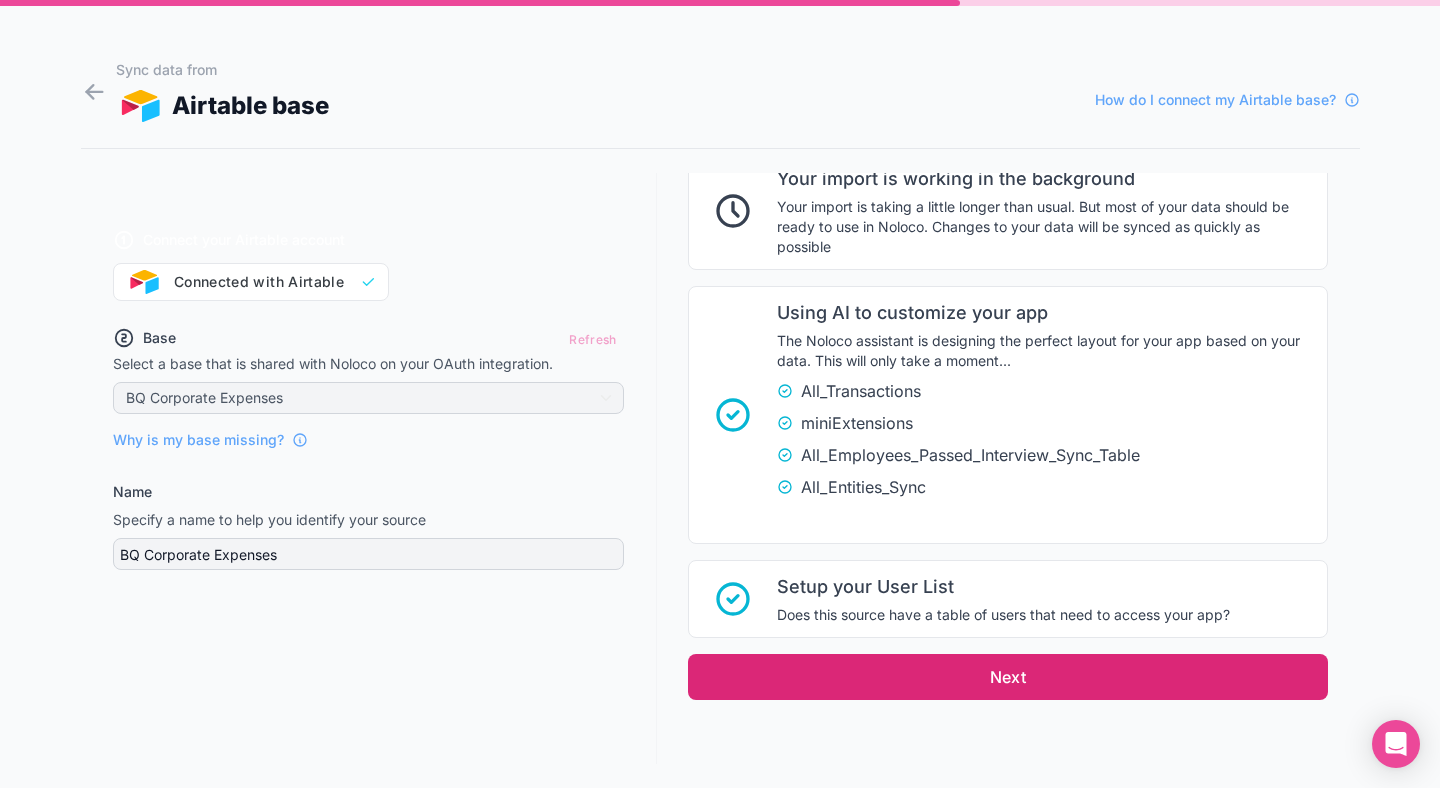 click on "Next" at bounding box center (1008, 677) 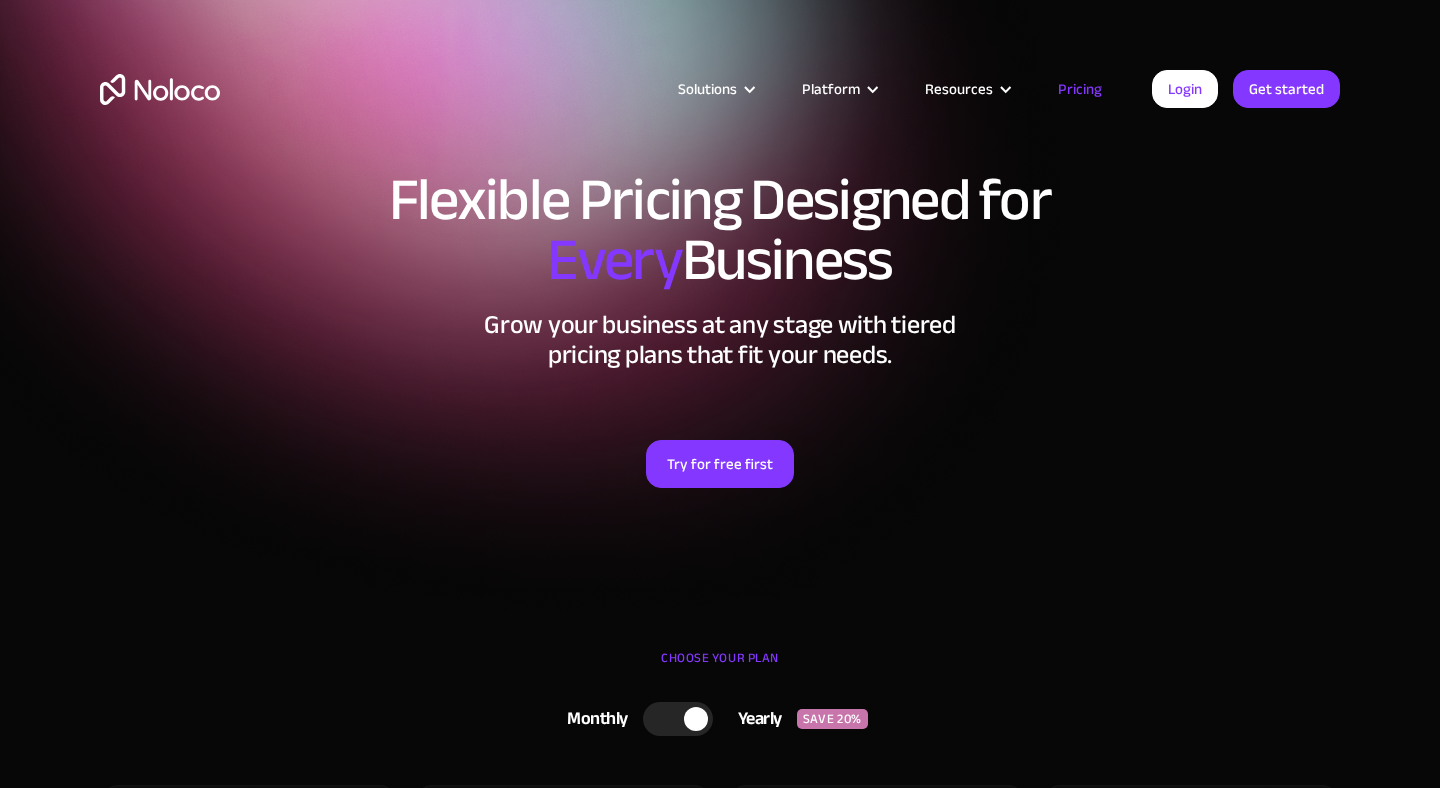 scroll, scrollTop: 0, scrollLeft: 0, axis: both 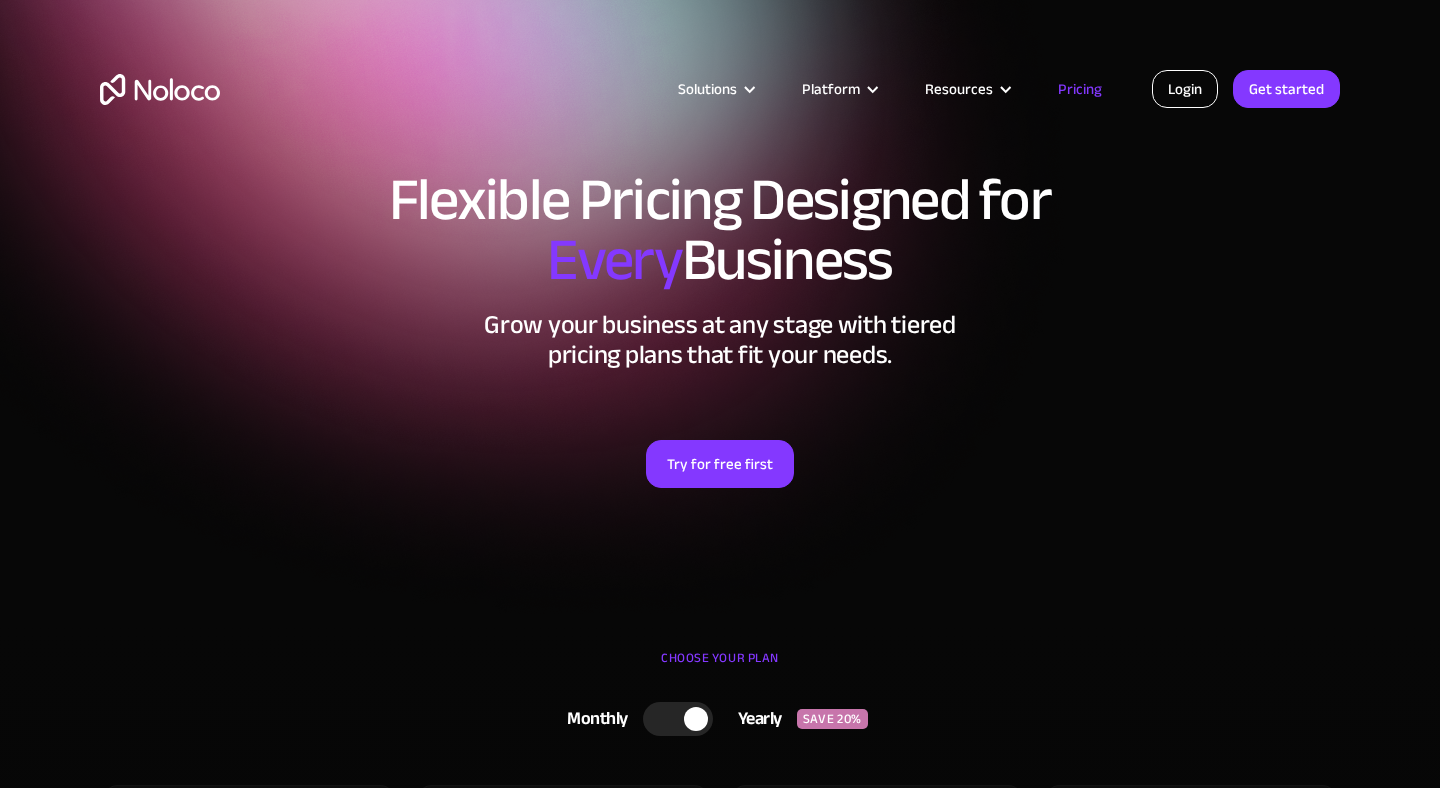 click on "Login" at bounding box center (1185, 89) 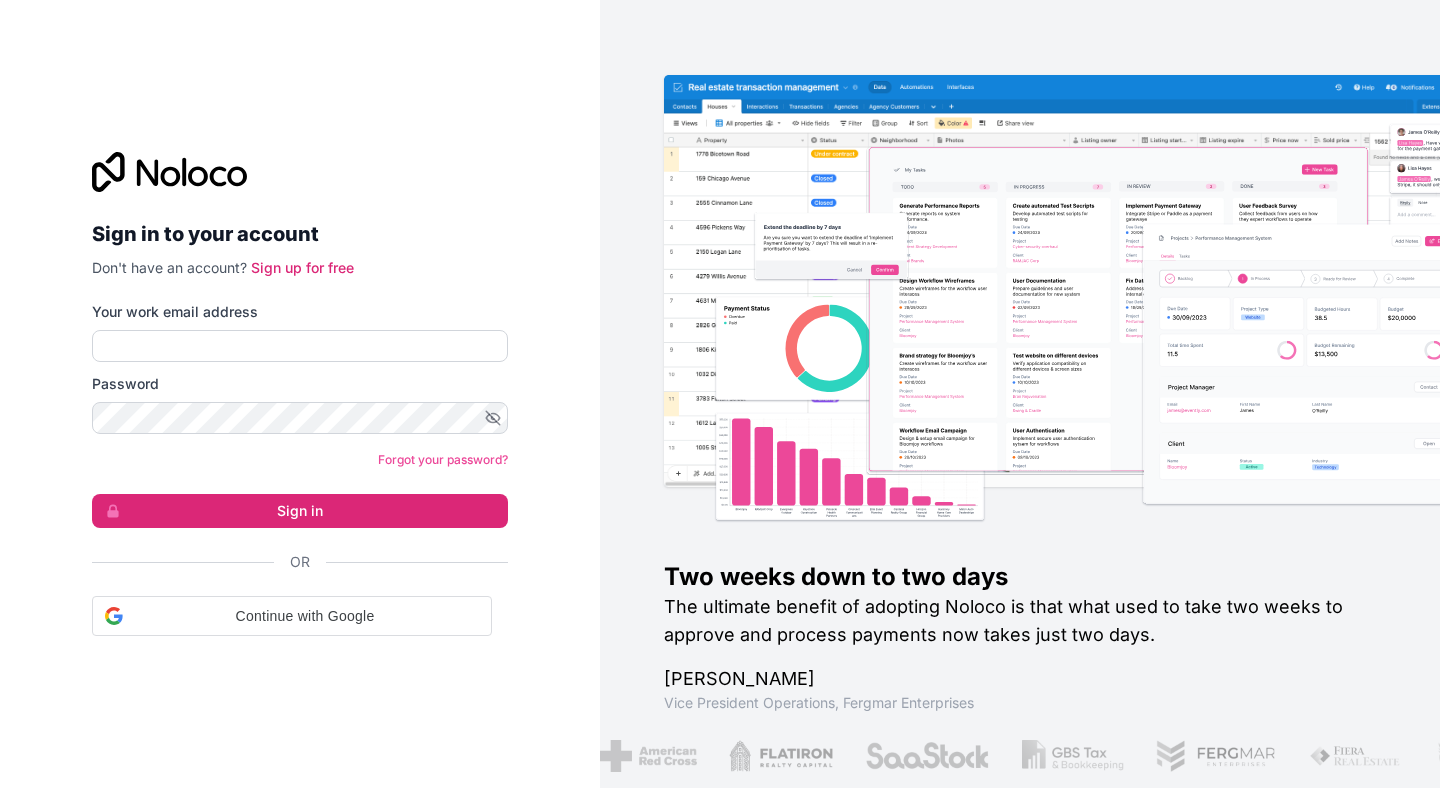 scroll, scrollTop: 0, scrollLeft: 0, axis: both 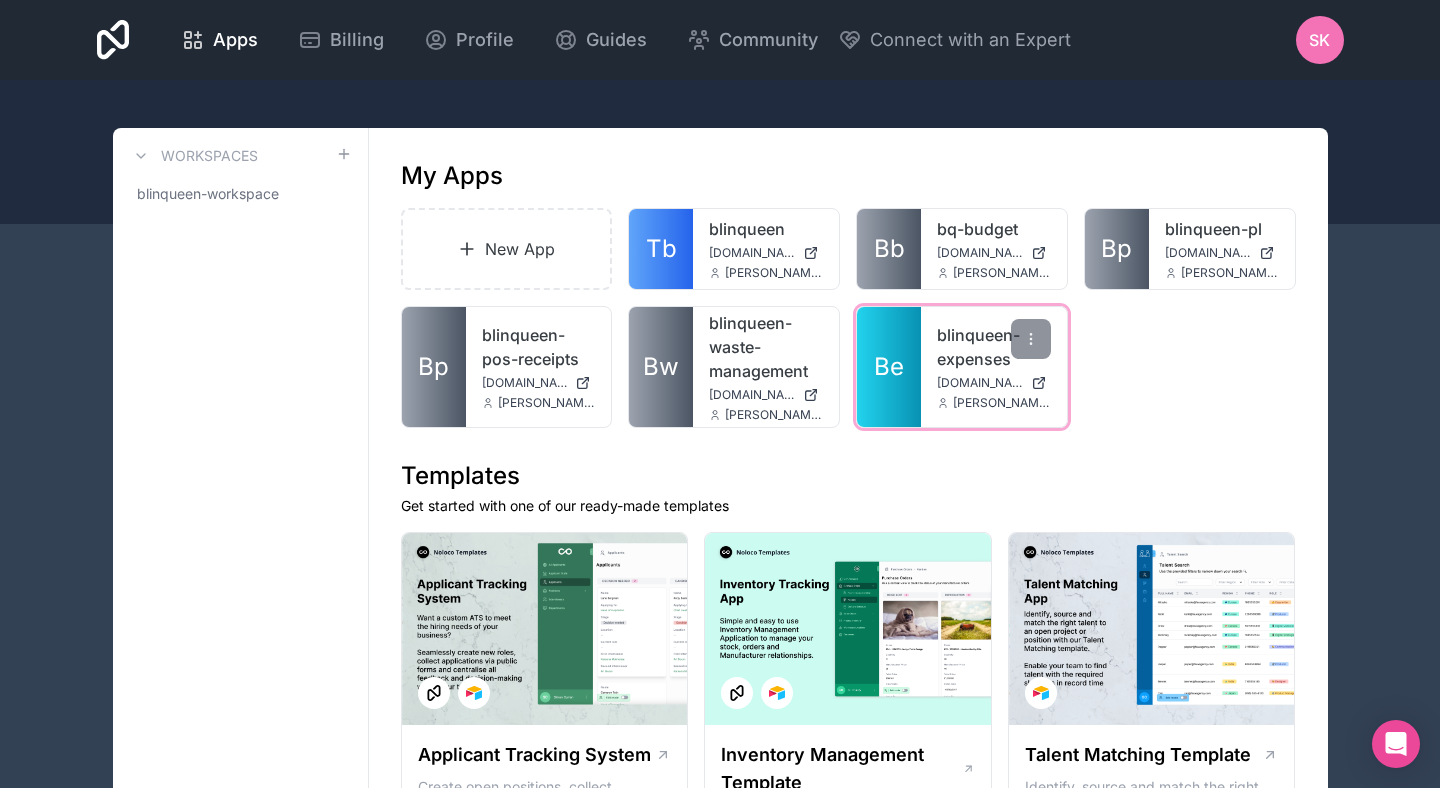 click on "blinqueen-expenses" at bounding box center [994, 347] 